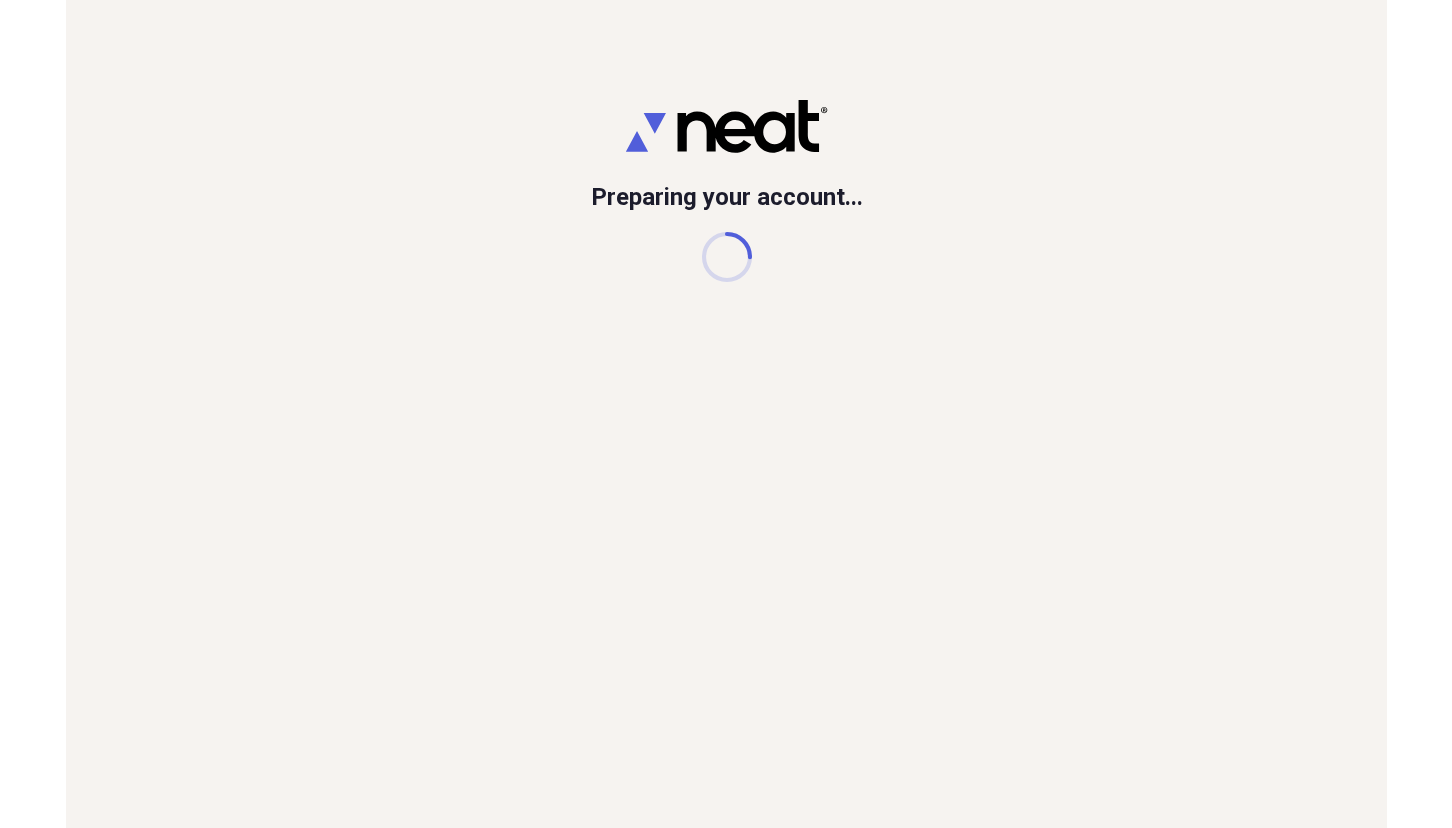 scroll, scrollTop: 0, scrollLeft: 0, axis: both 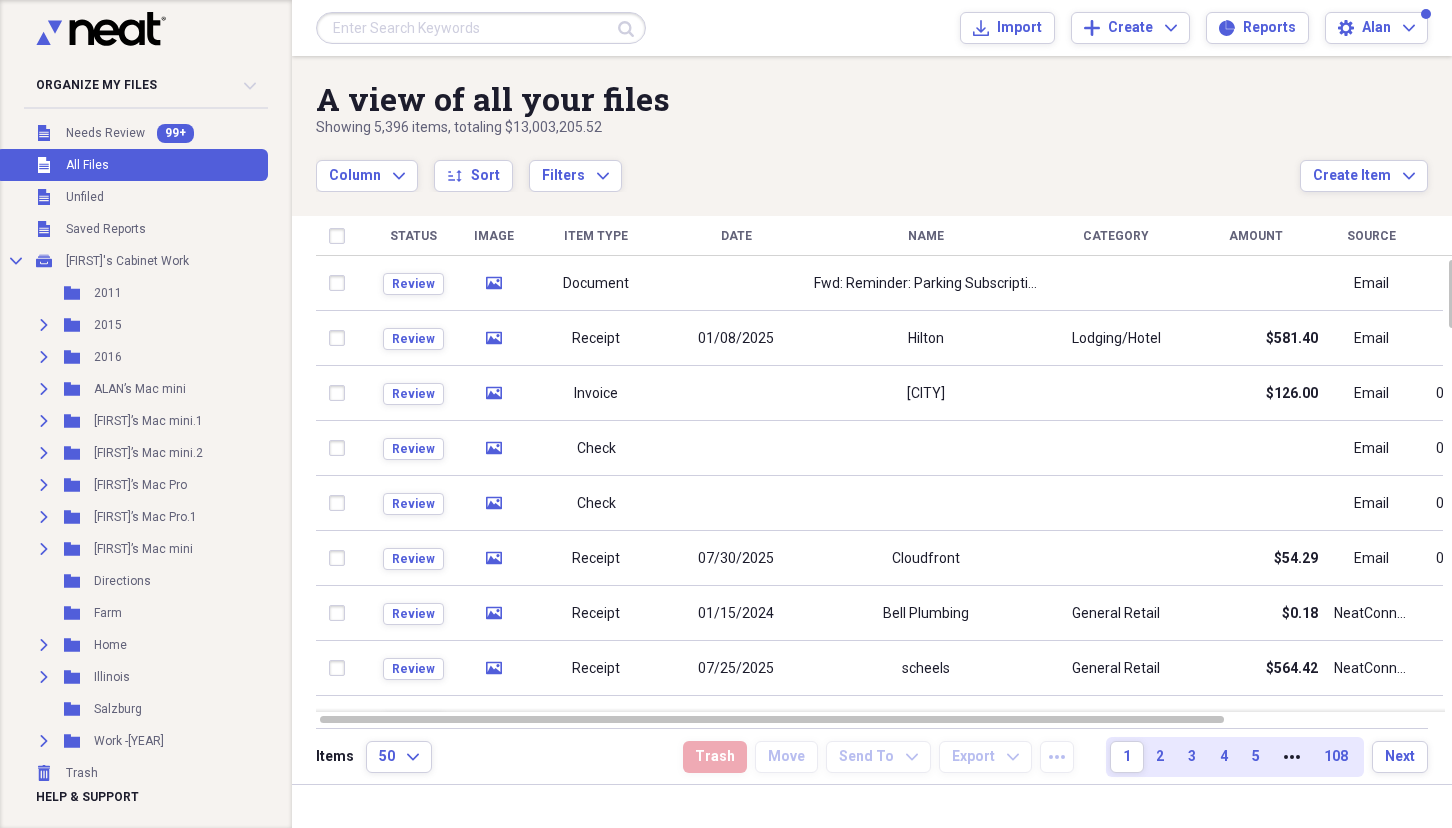 click at bounding box center [481, 28] 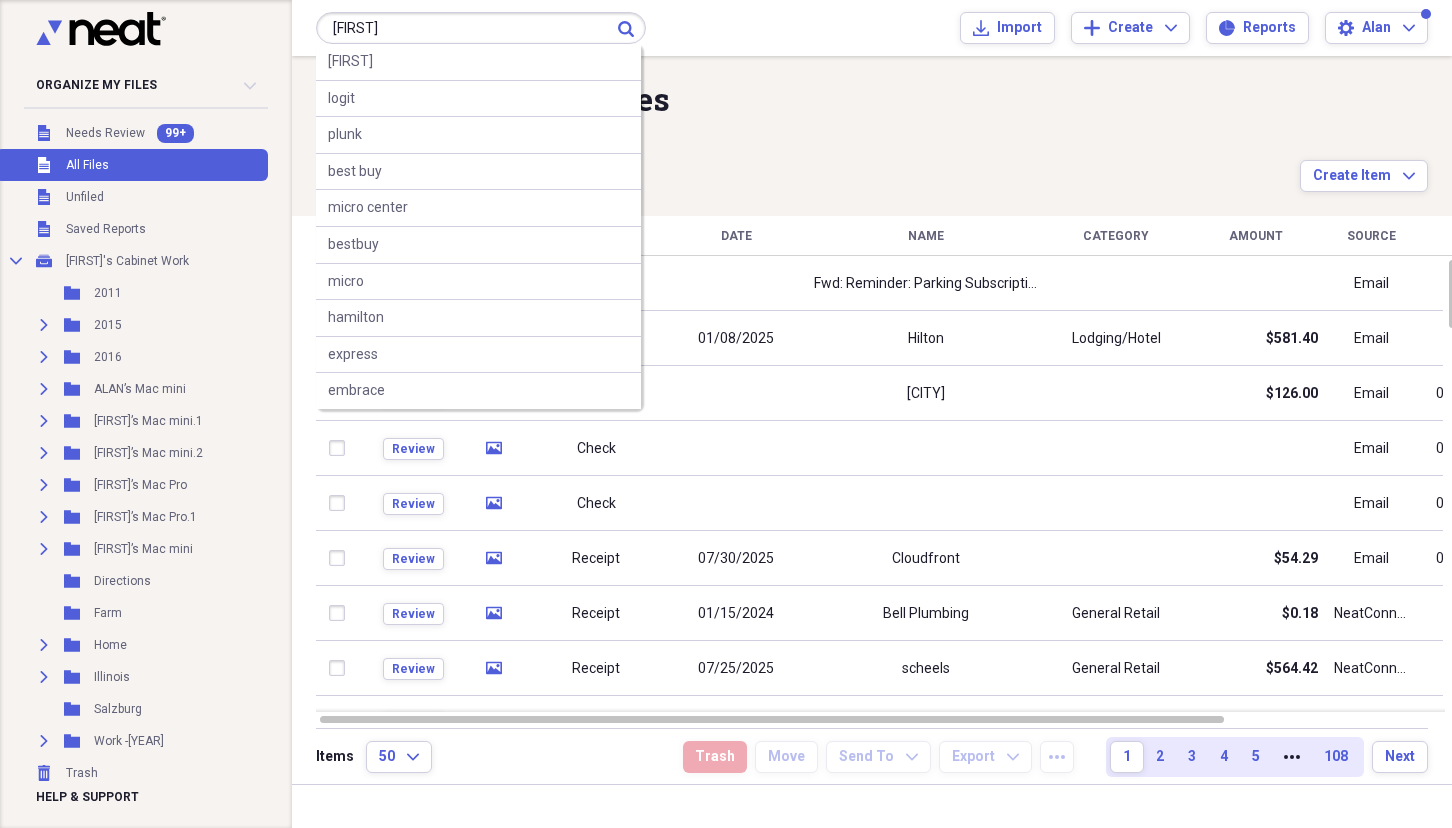 type on "[FIRST]" 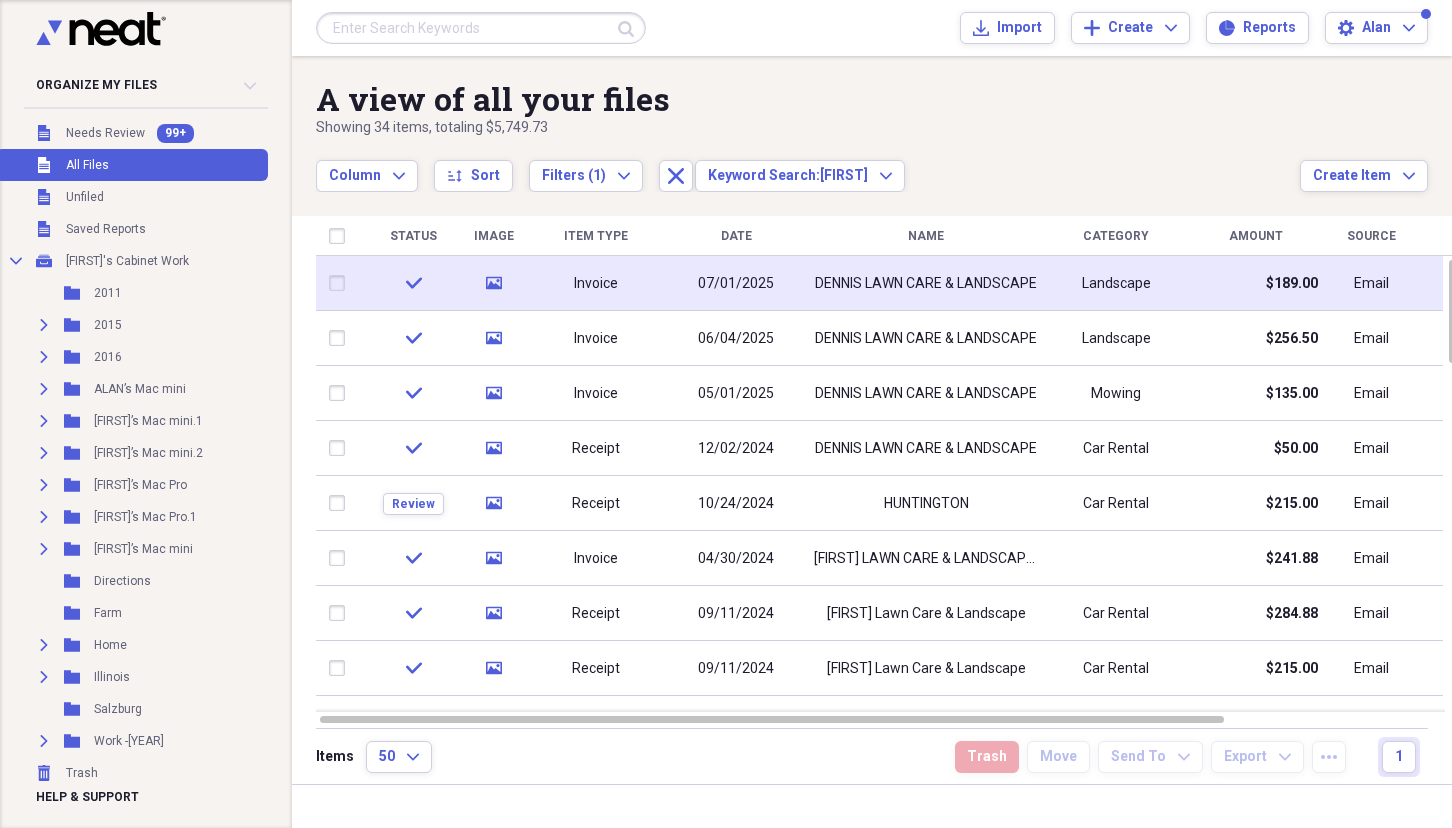 click on "media" at bounding box center (494, 283) 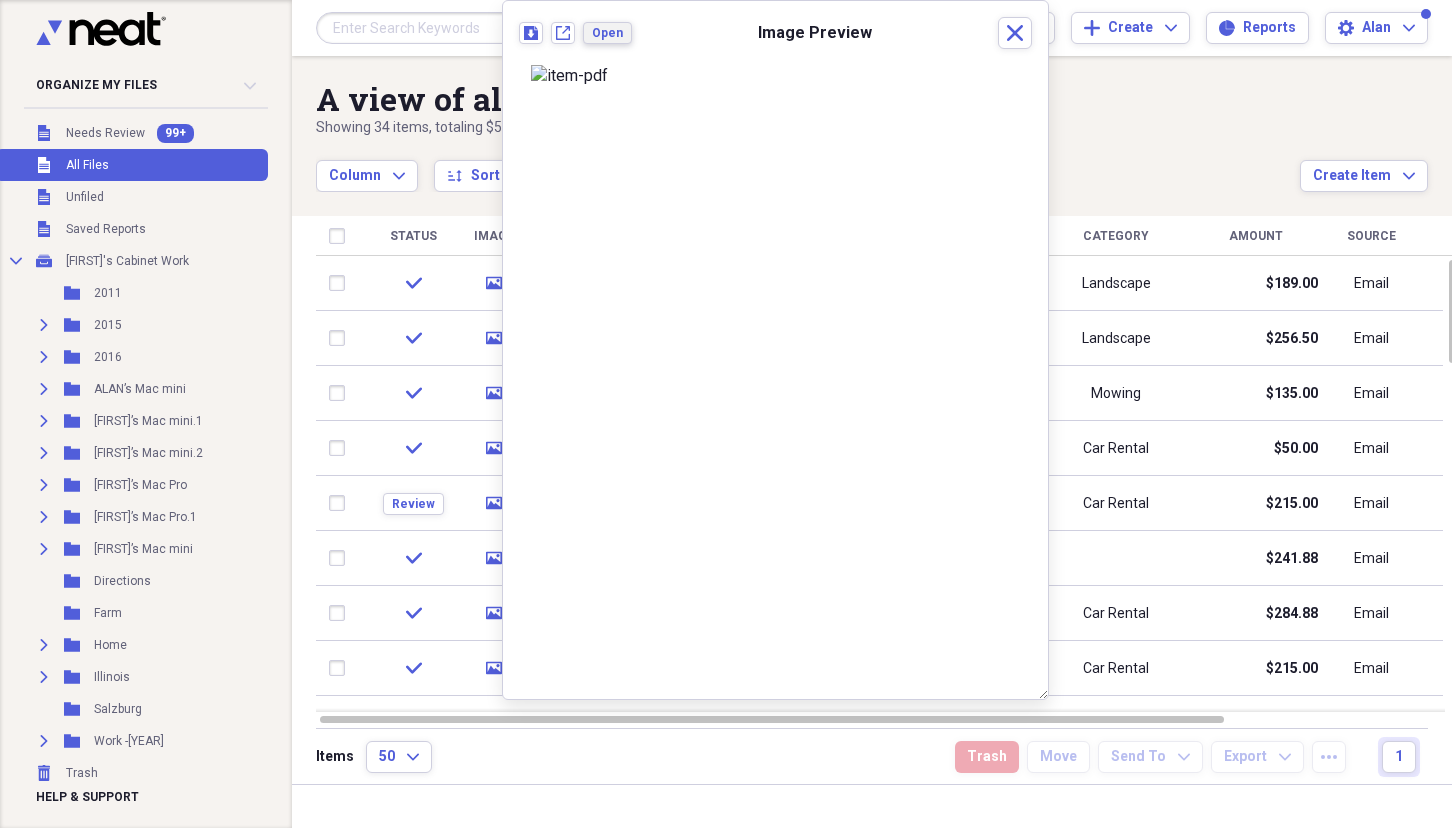 click on "Open" at bounding box center [607, 33] 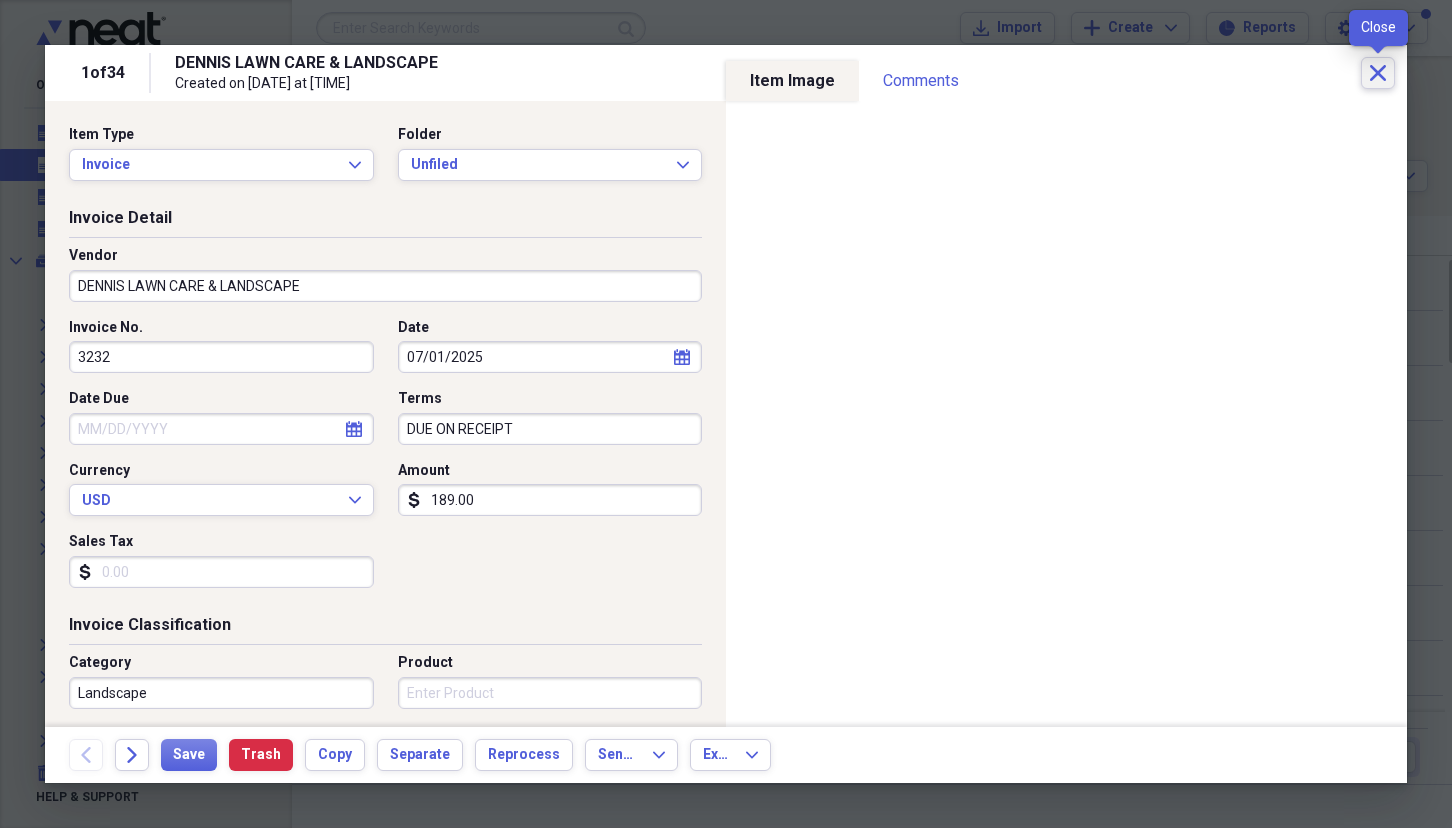click 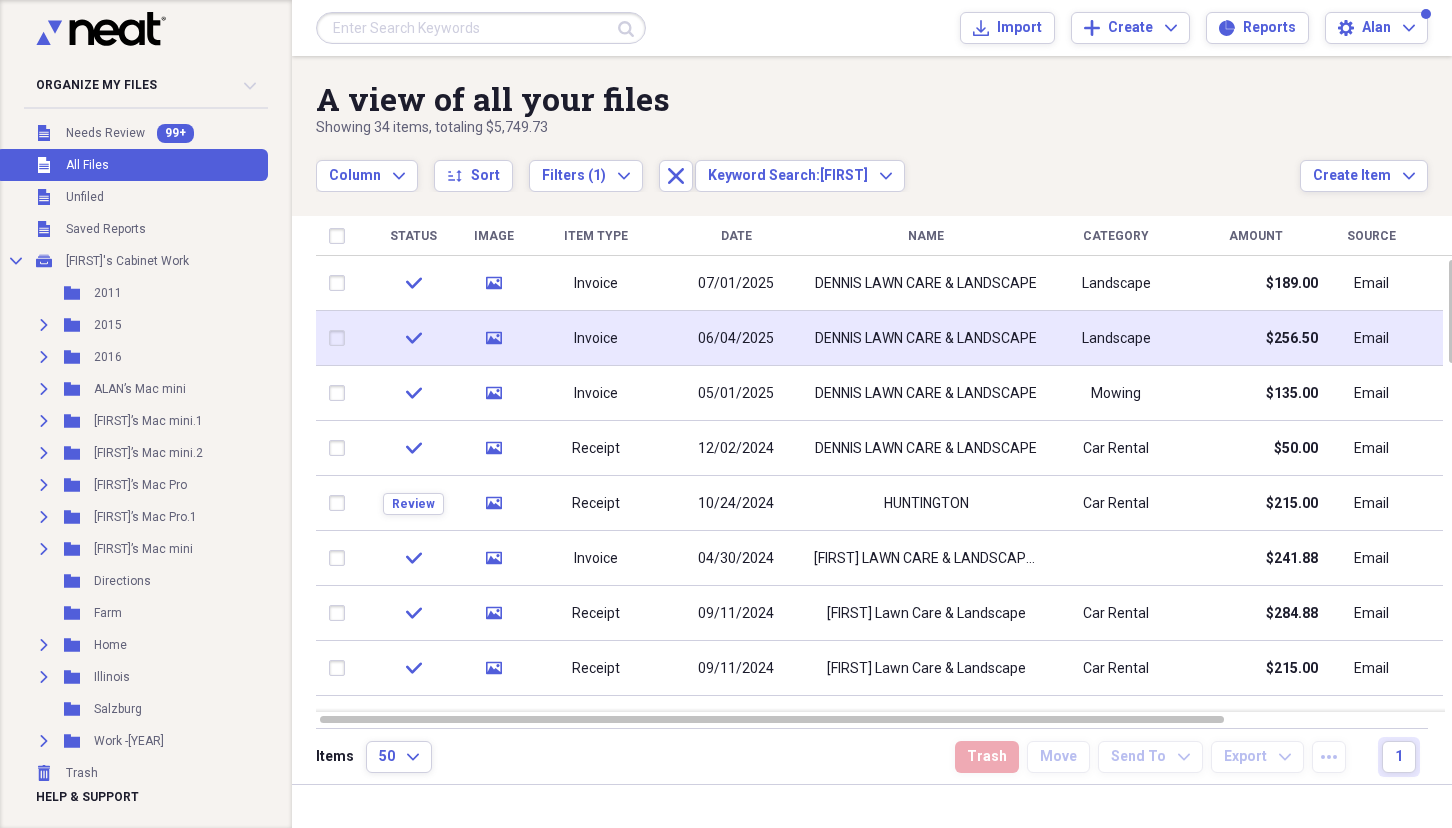 click 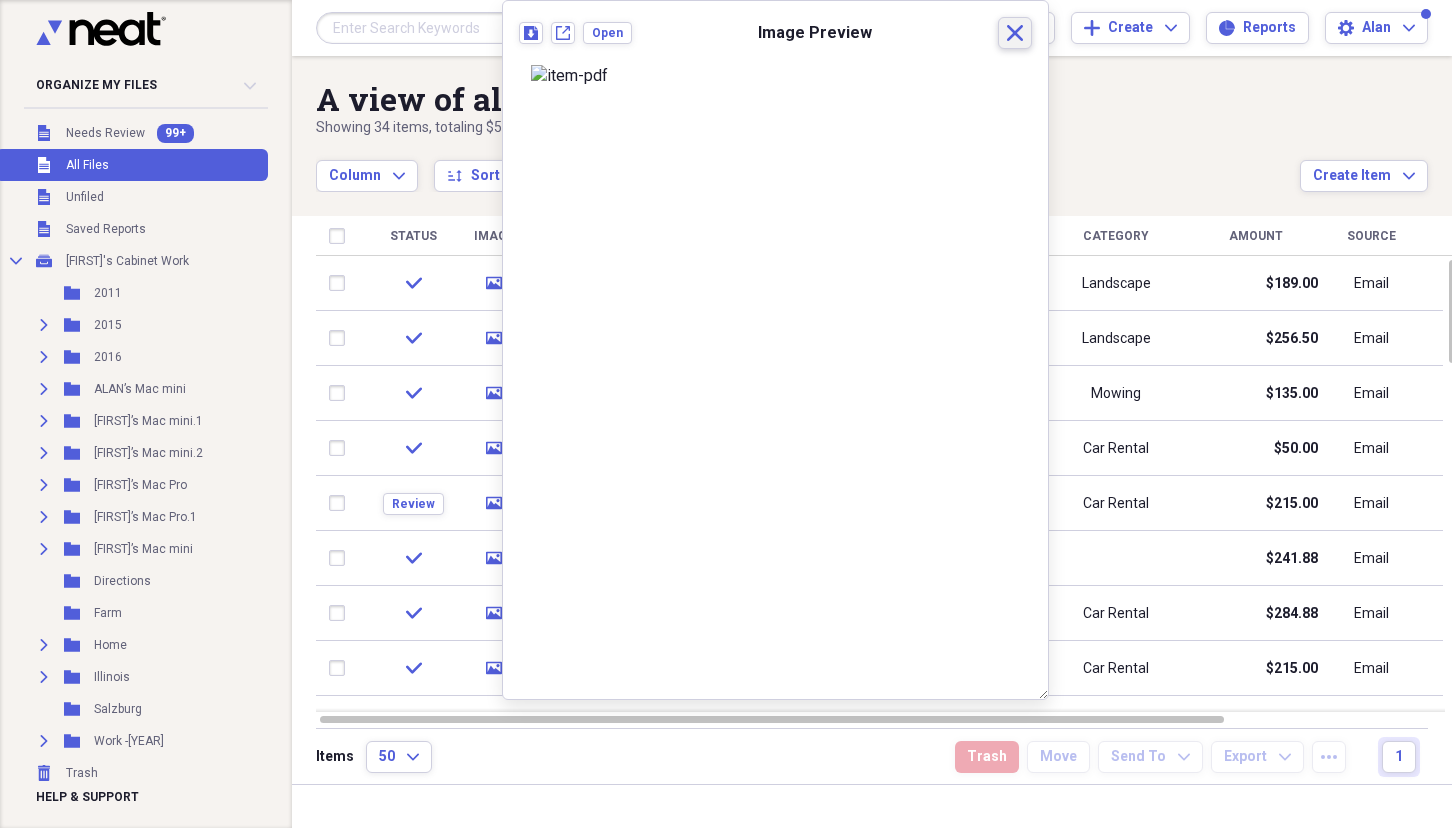 click 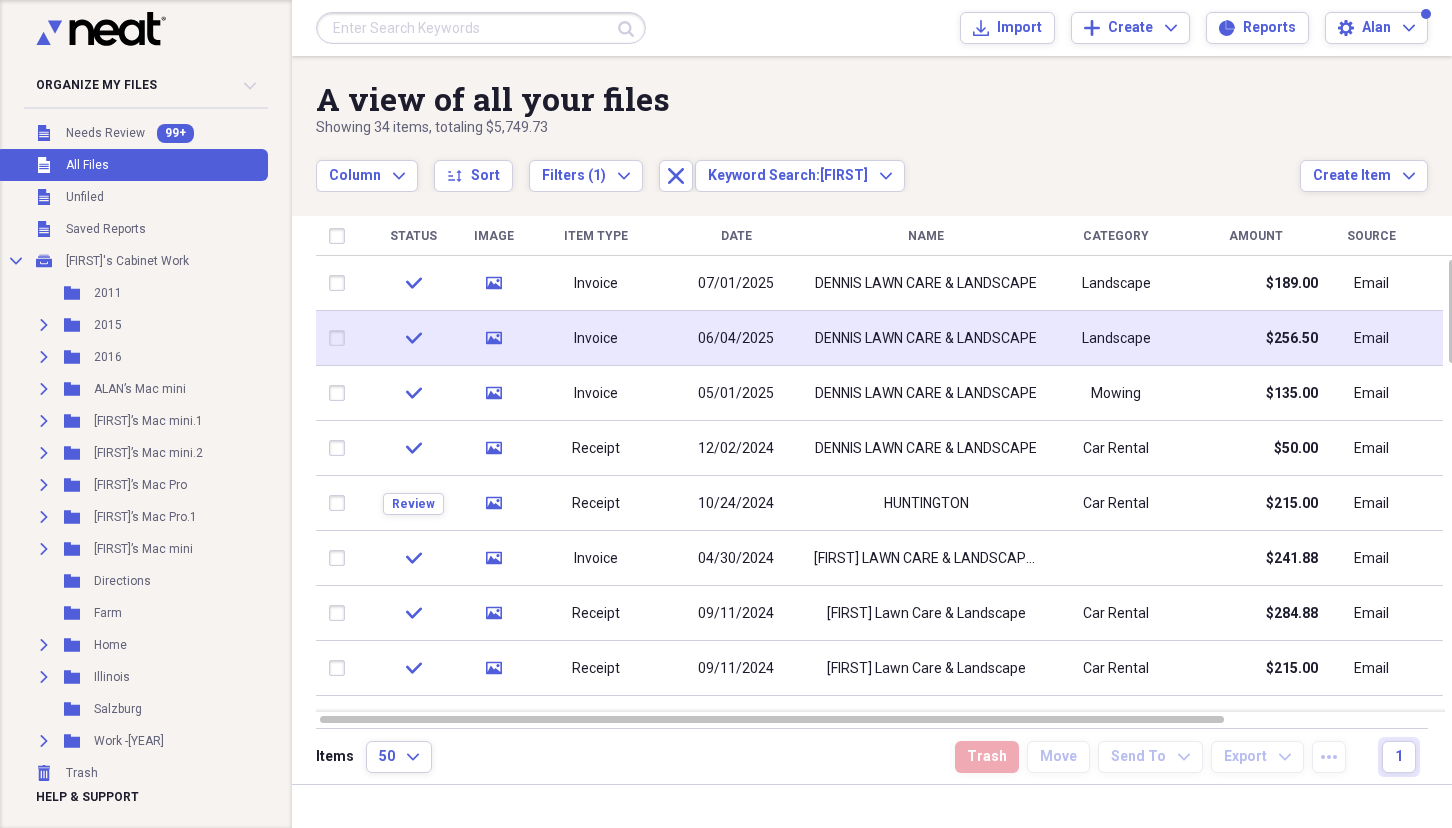 click on "Invoice" at bounding box center [596, 338] 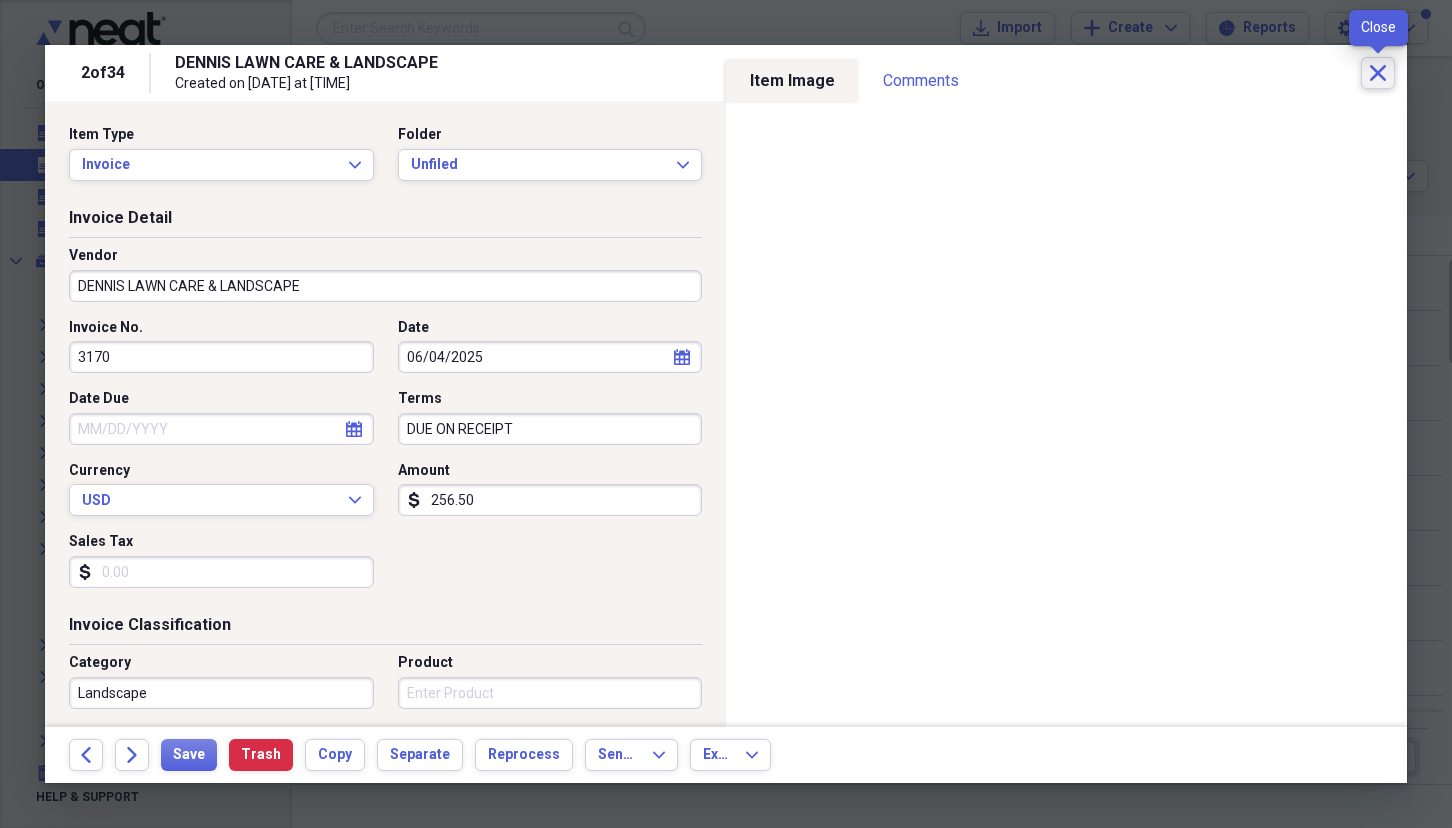 click on "Close" 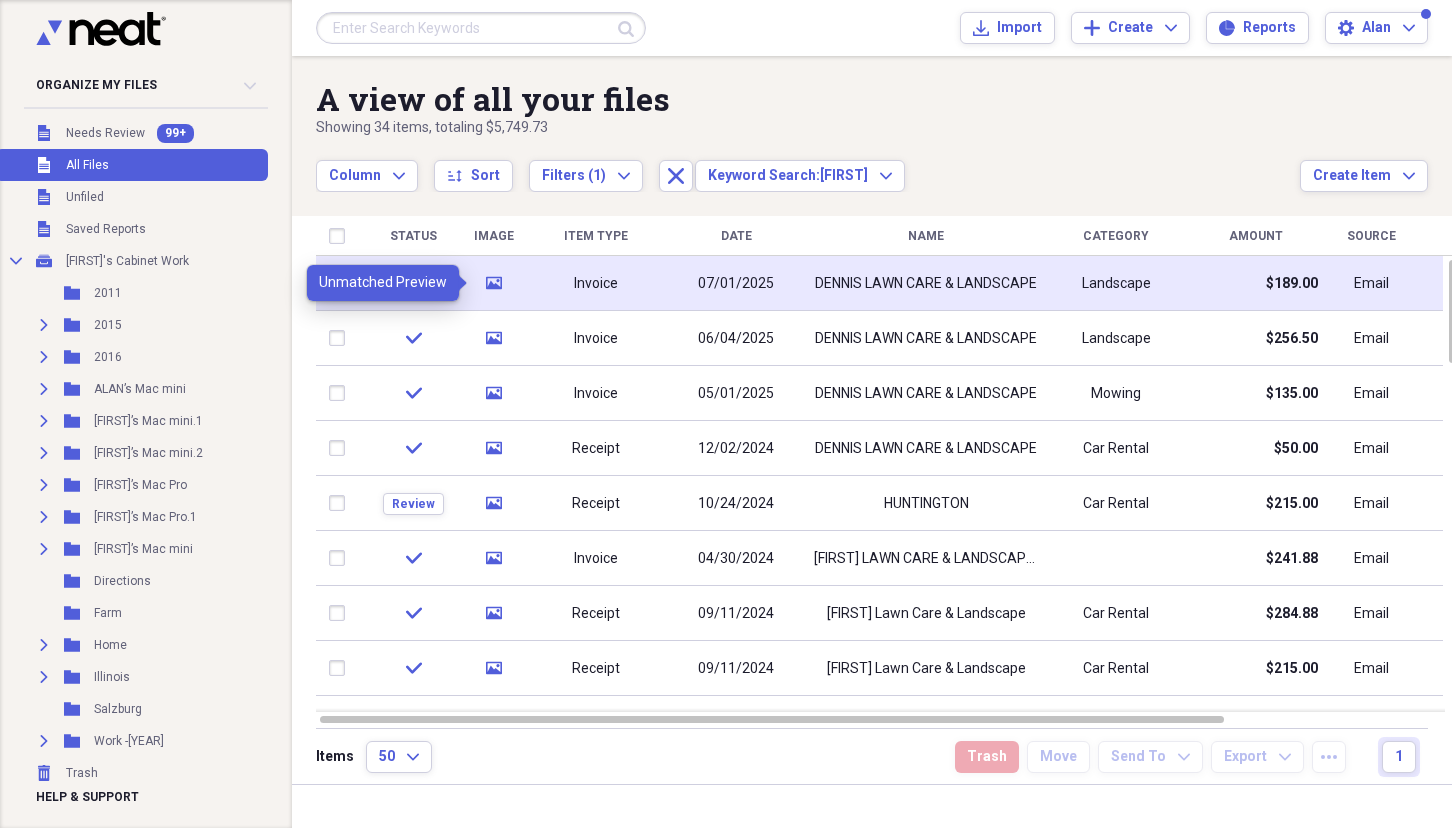 click 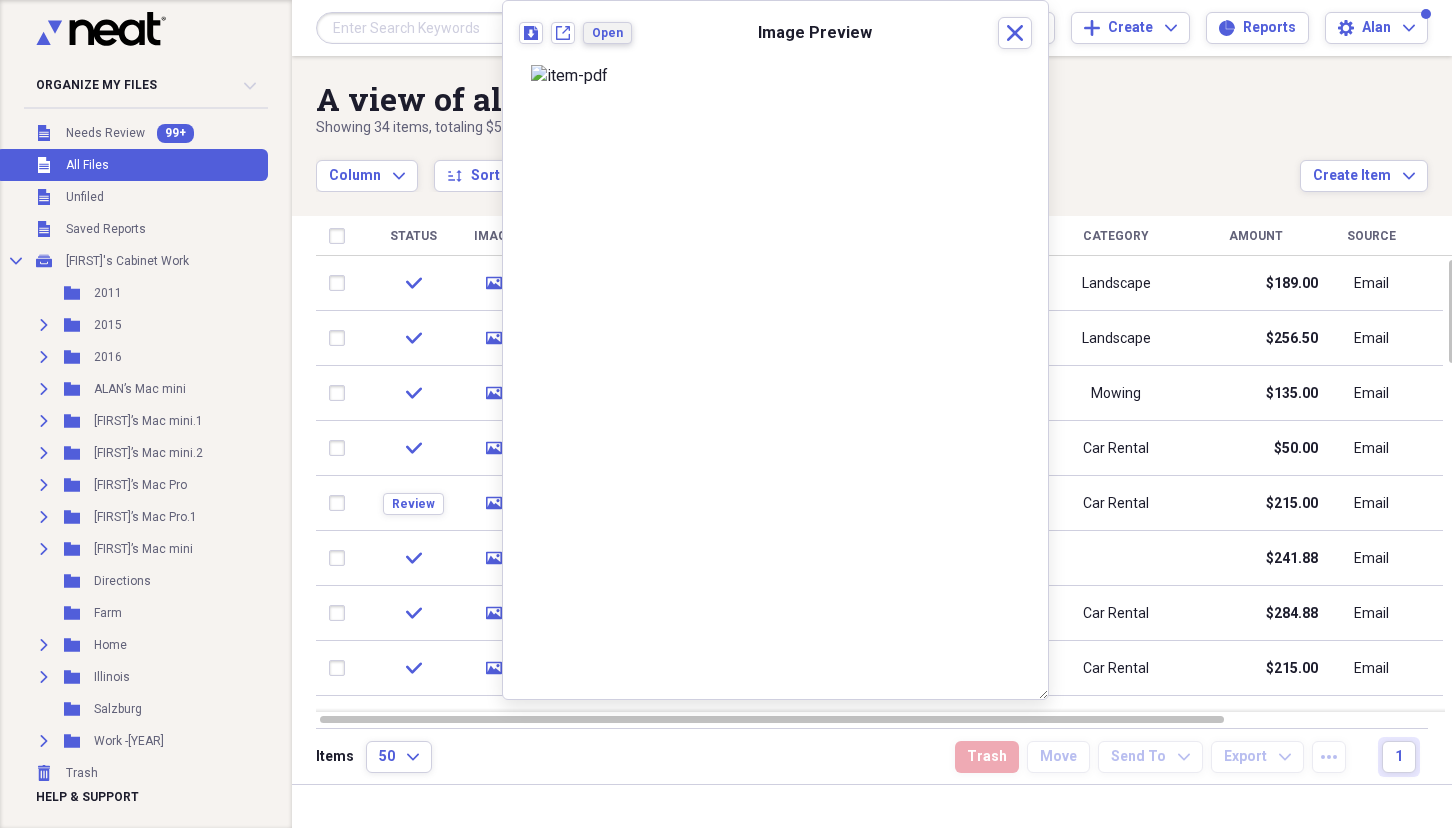 click on "Open" at bounding box center [607, 33] 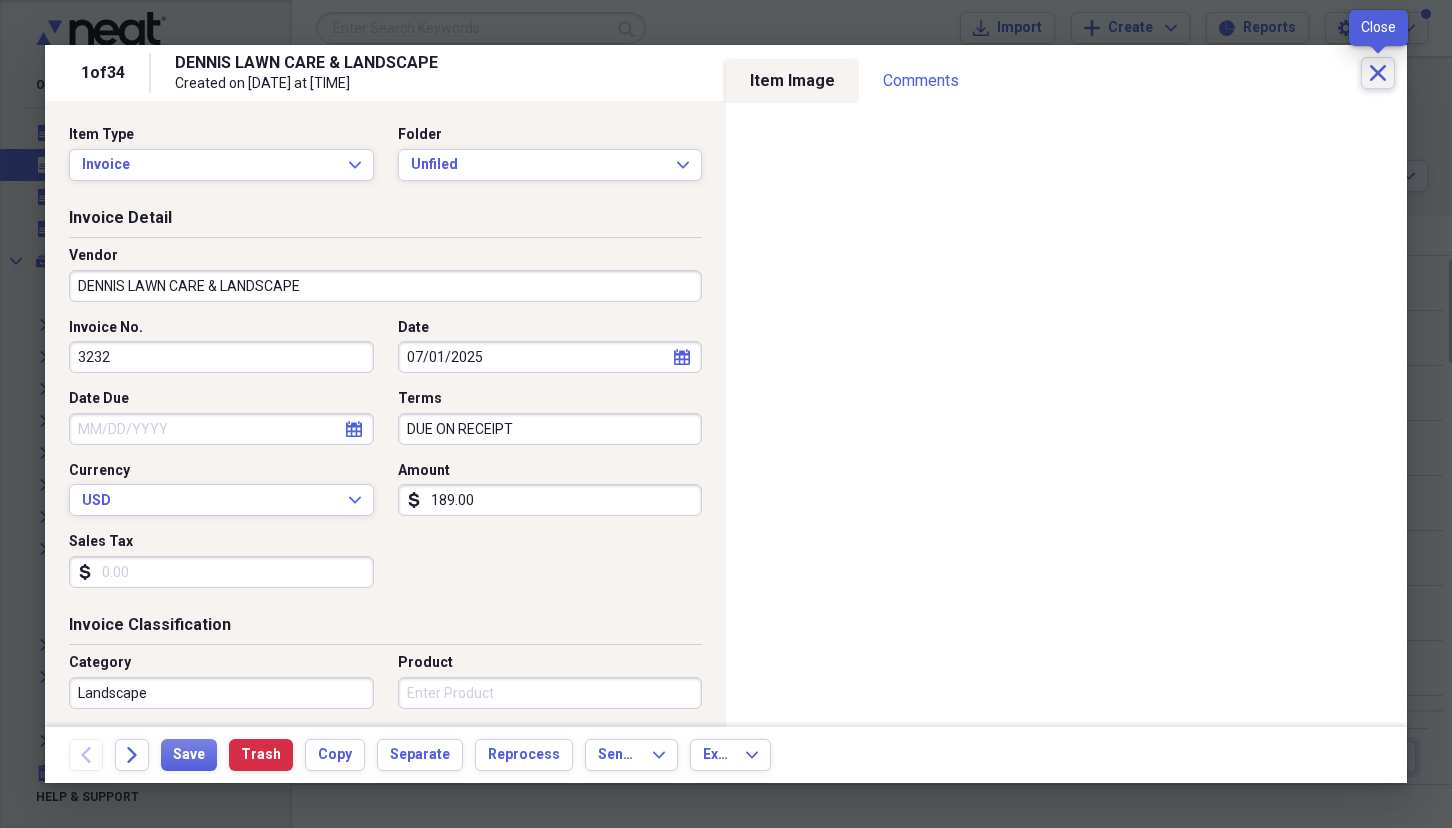 click 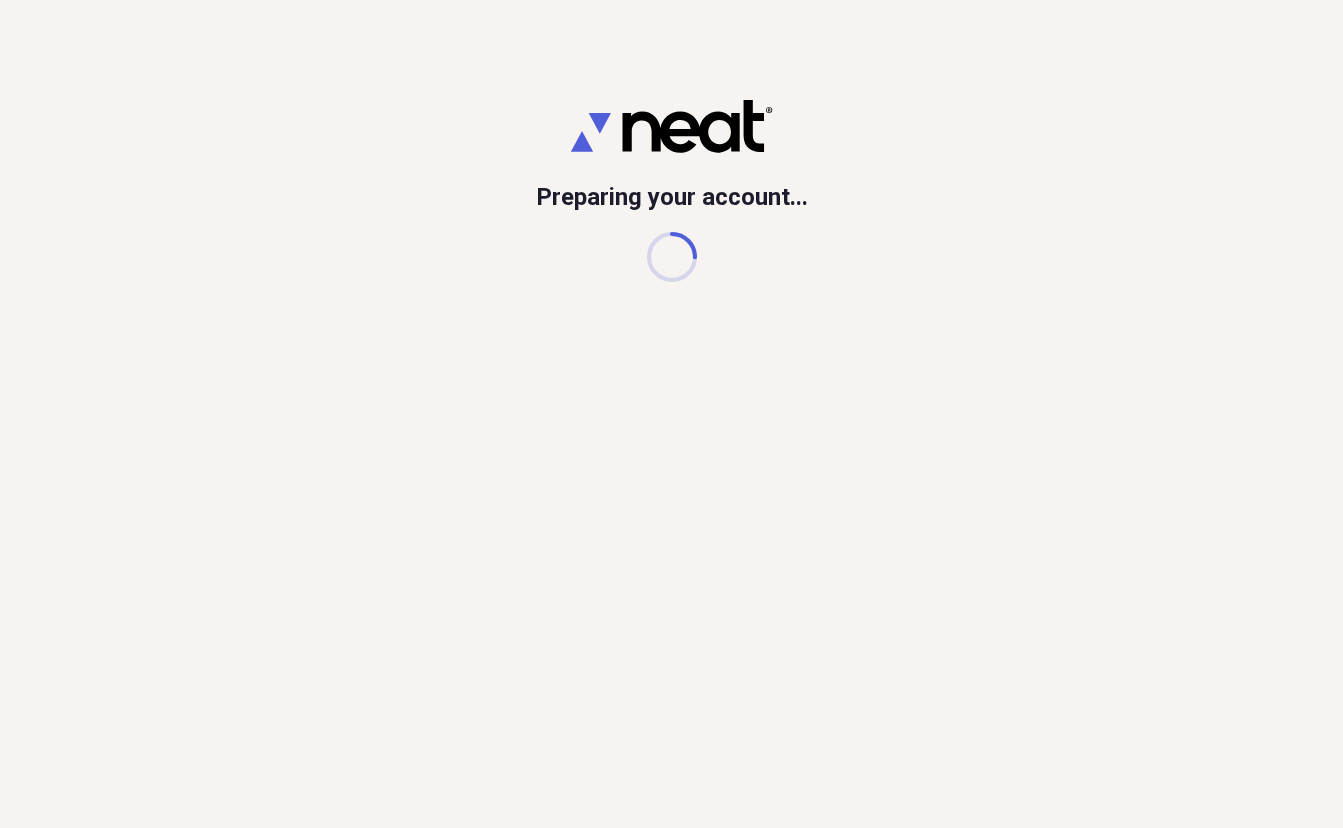 scroll, scrollTop: 0, scrollLeft: 0, axis: both 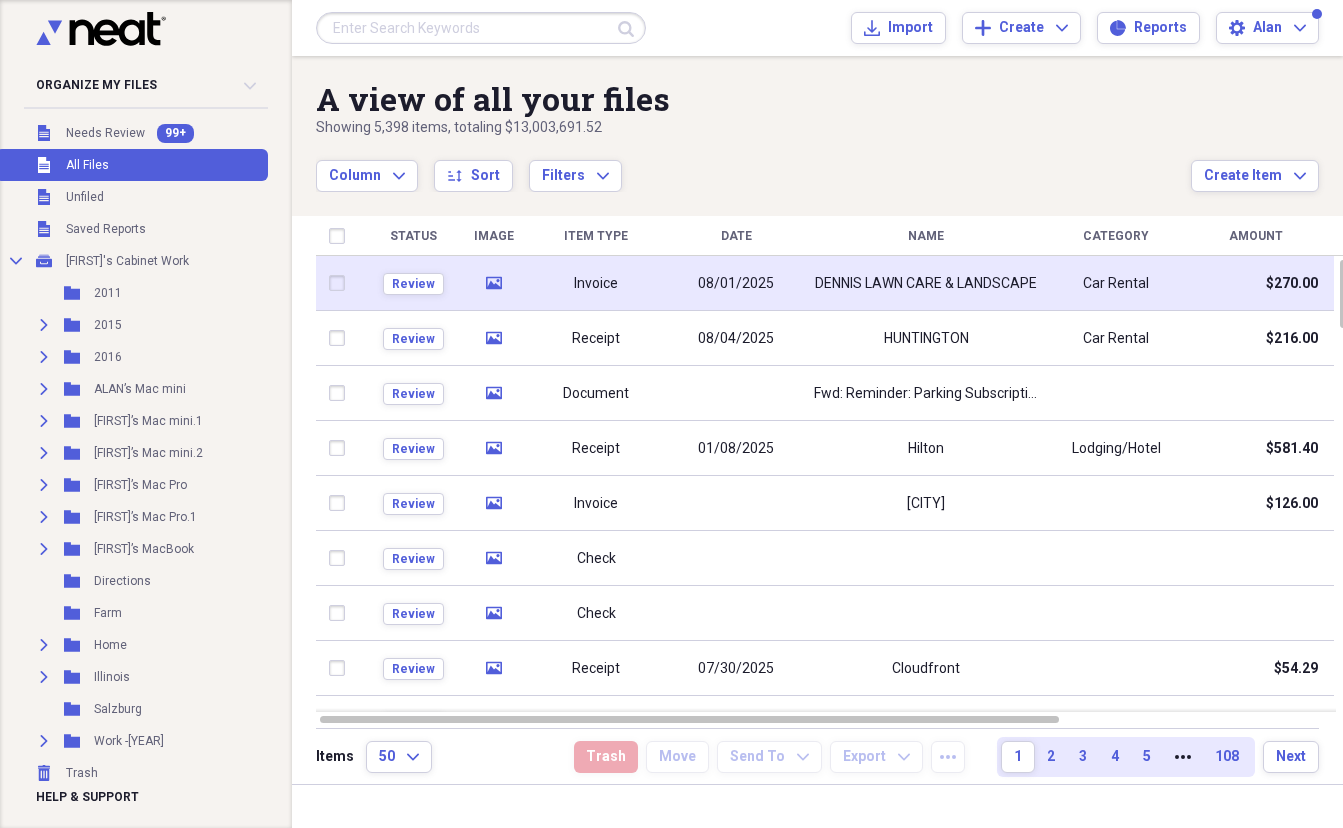 click 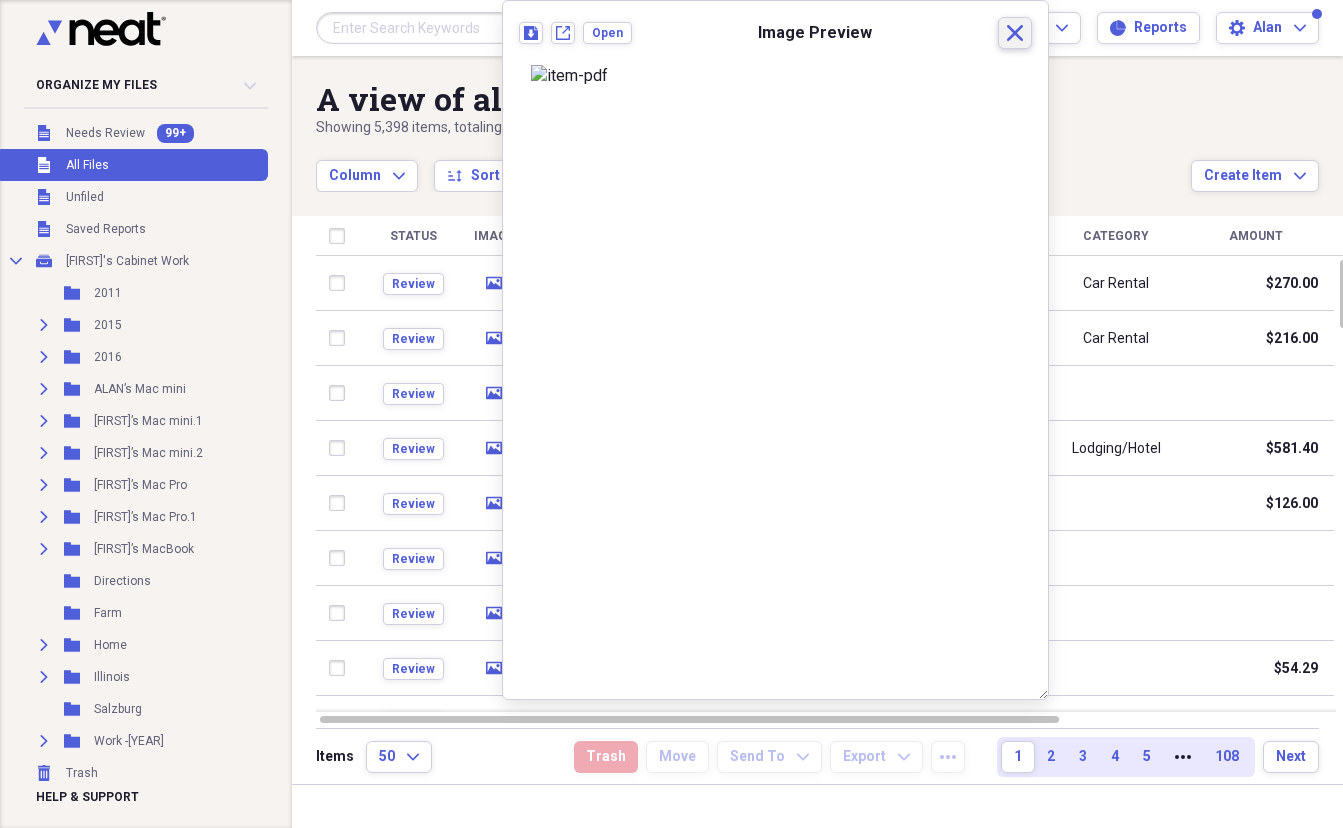 click on "Close" 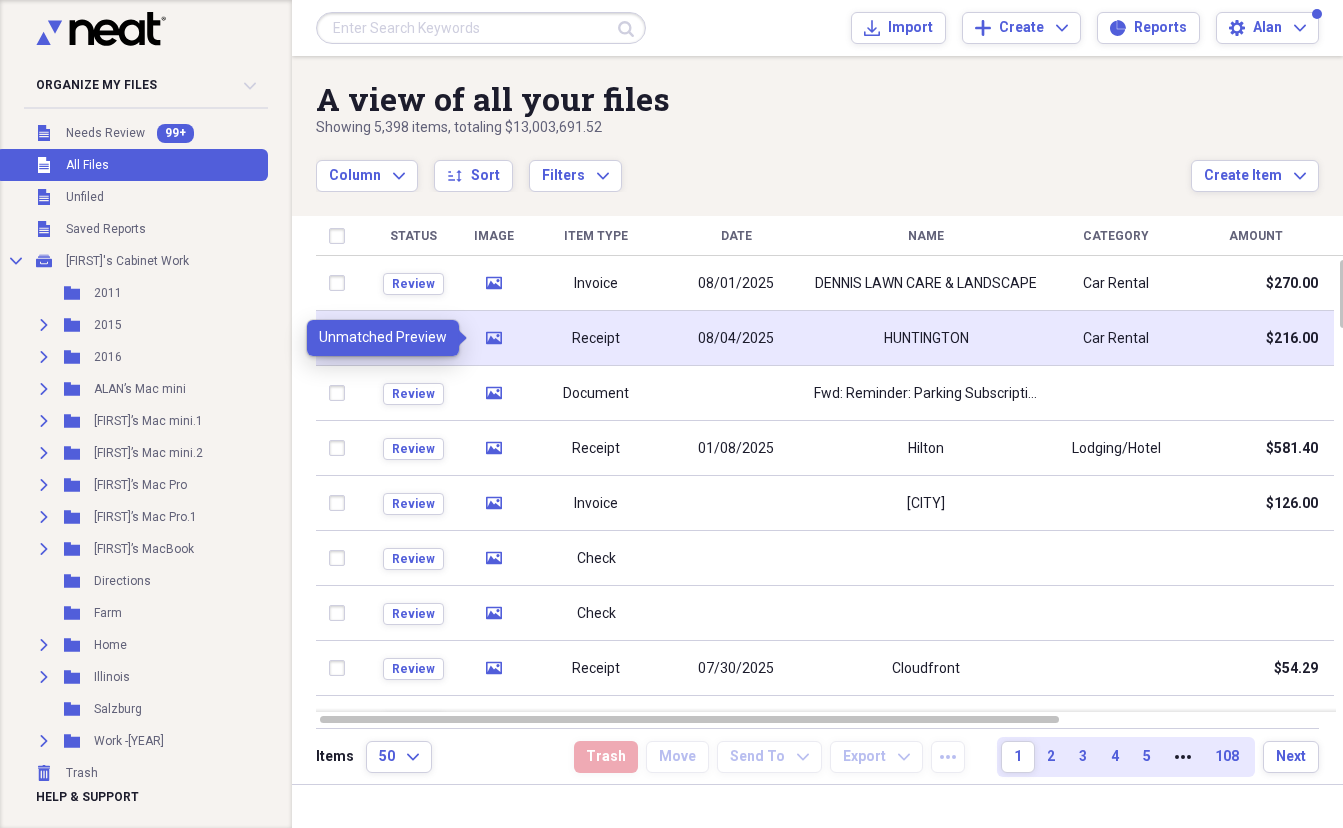 click on "media" 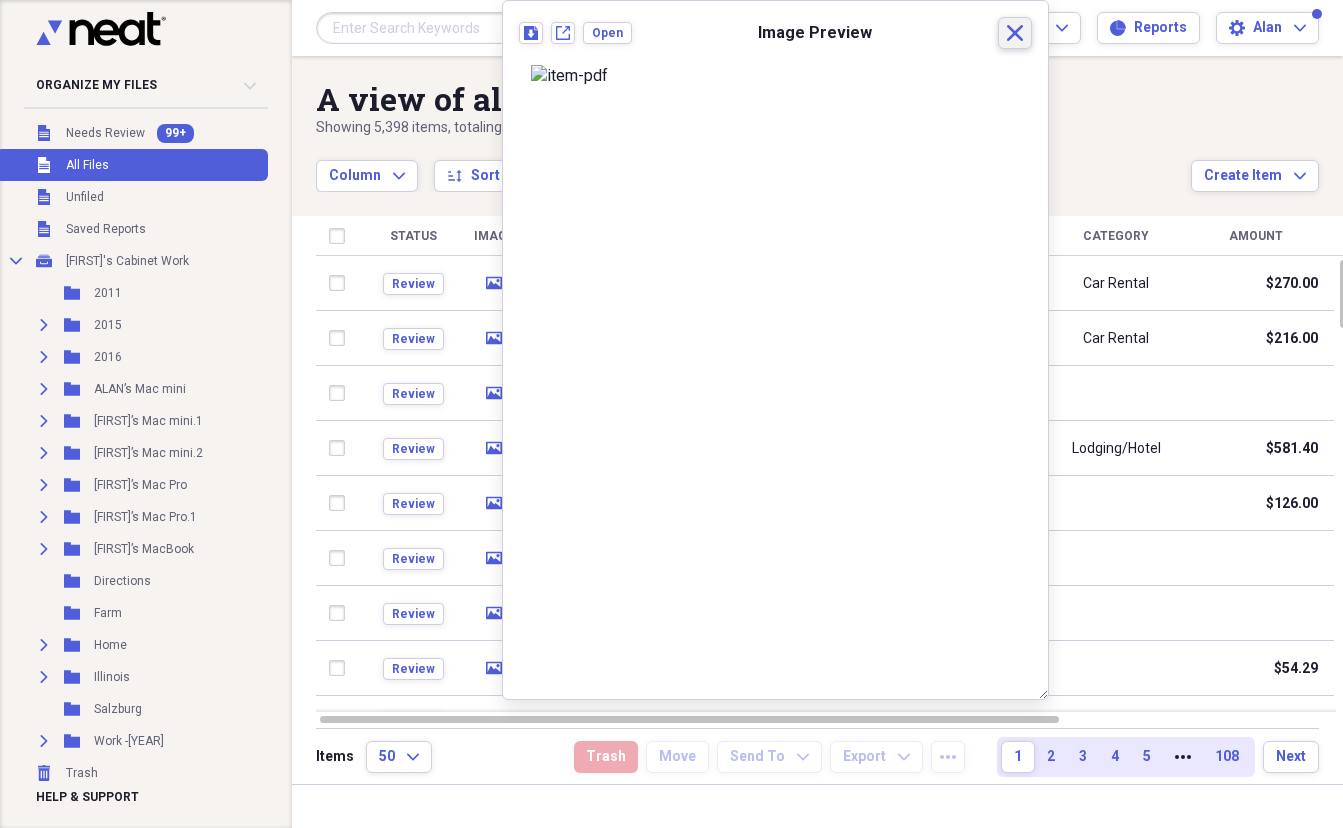 click 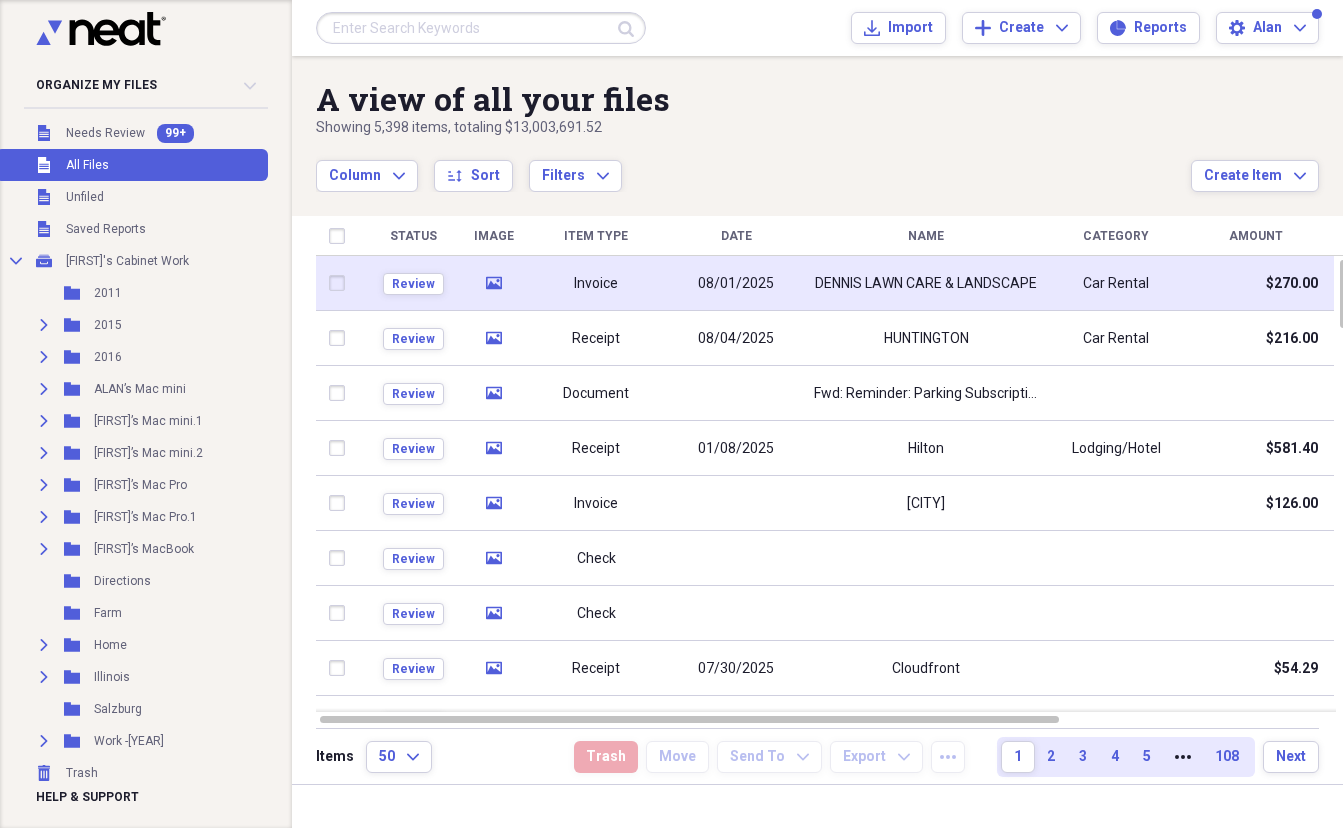 click at bounding box center [341, 283] 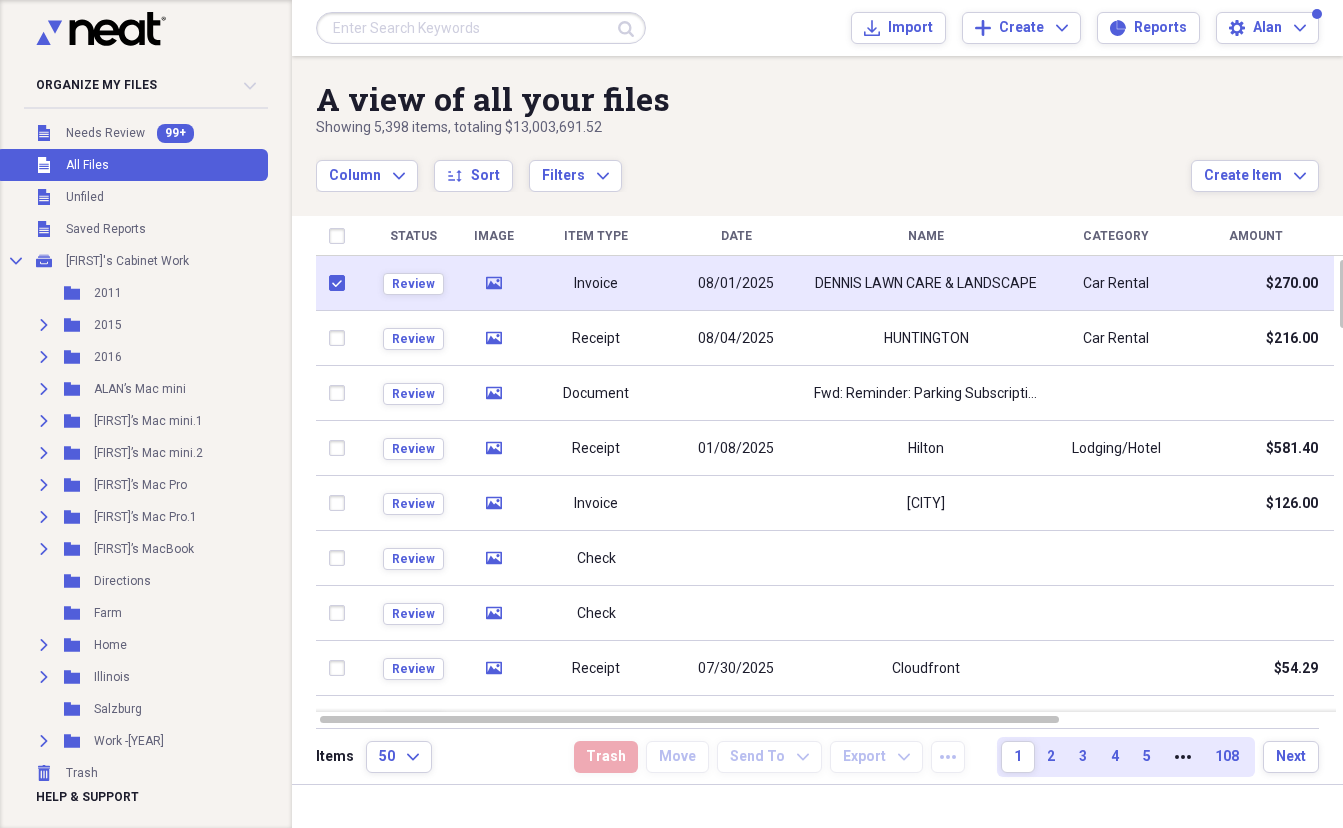 checkbox on "true" 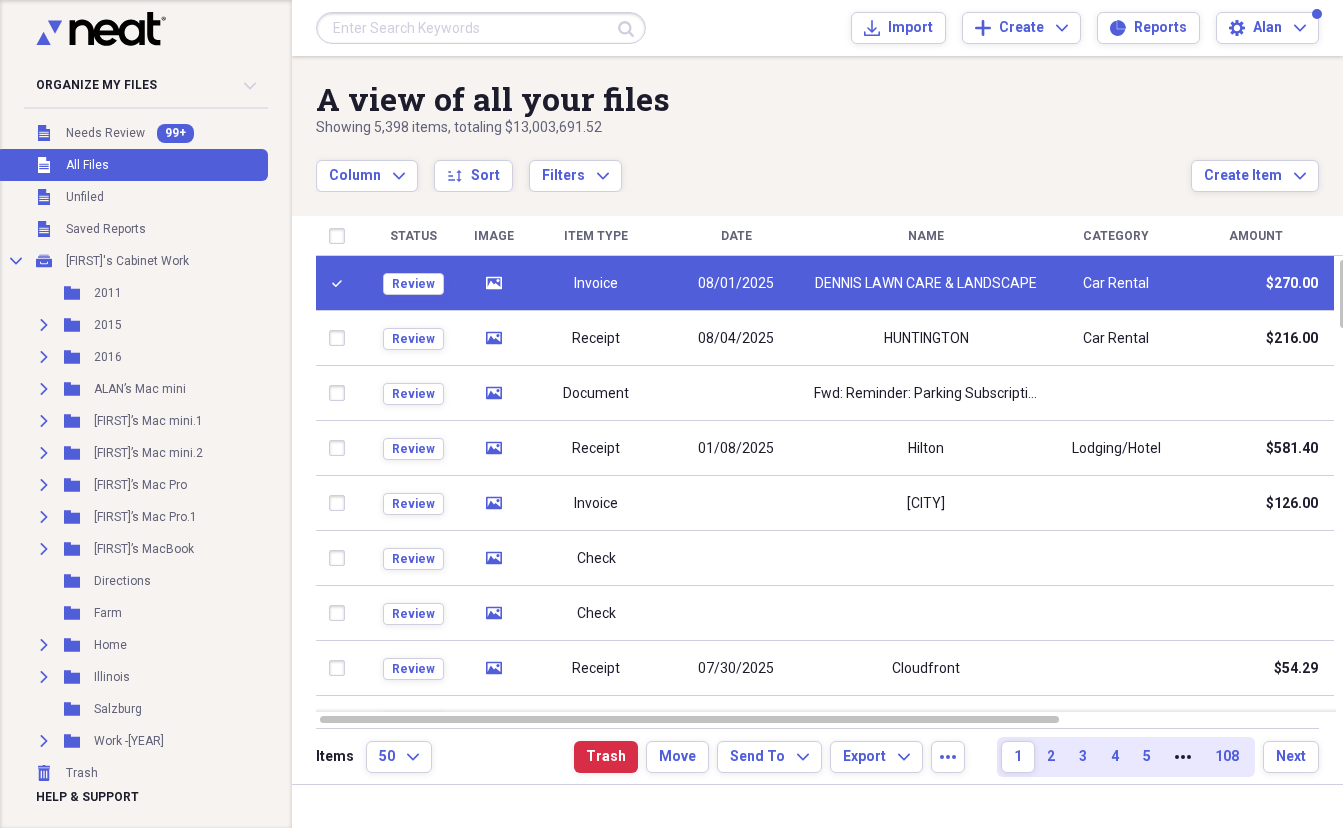 click on "media" 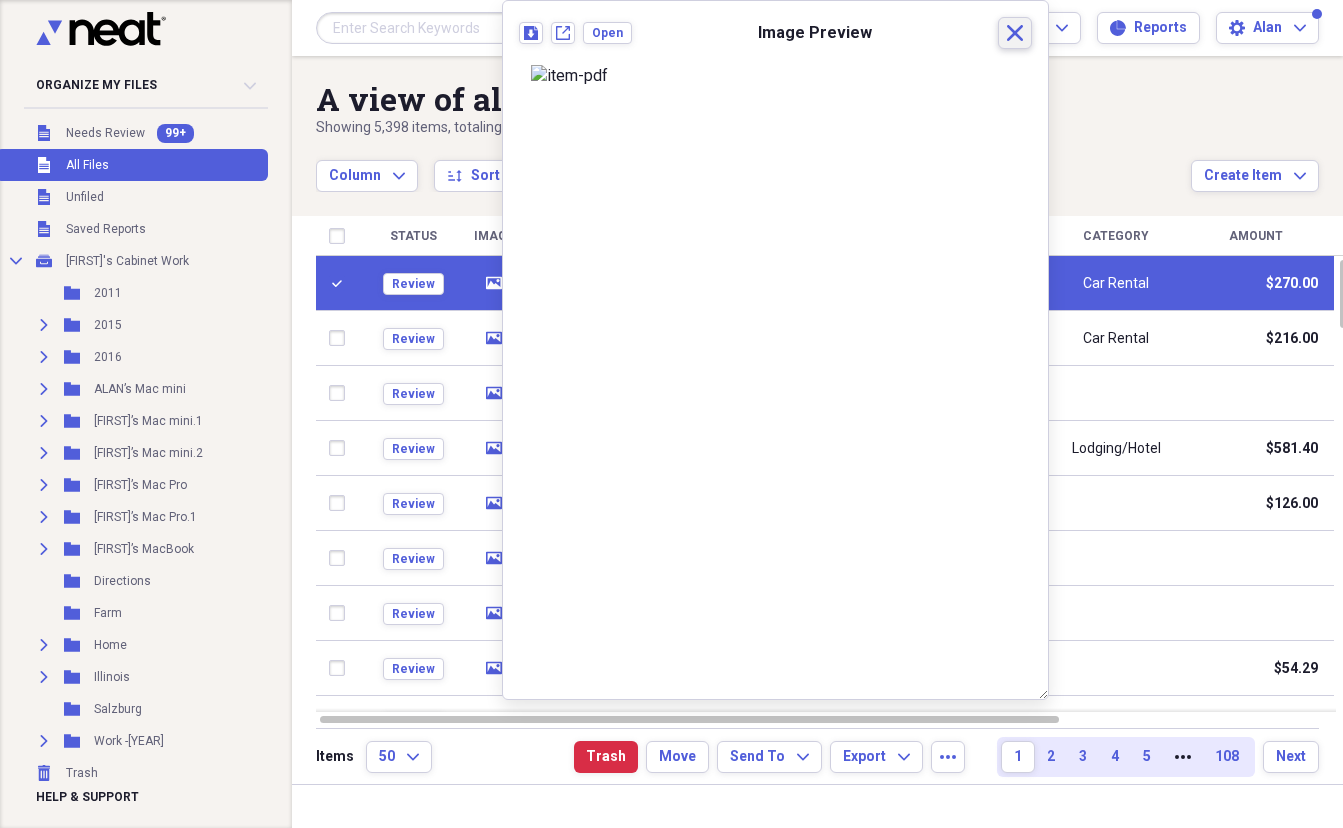 click on "Close" 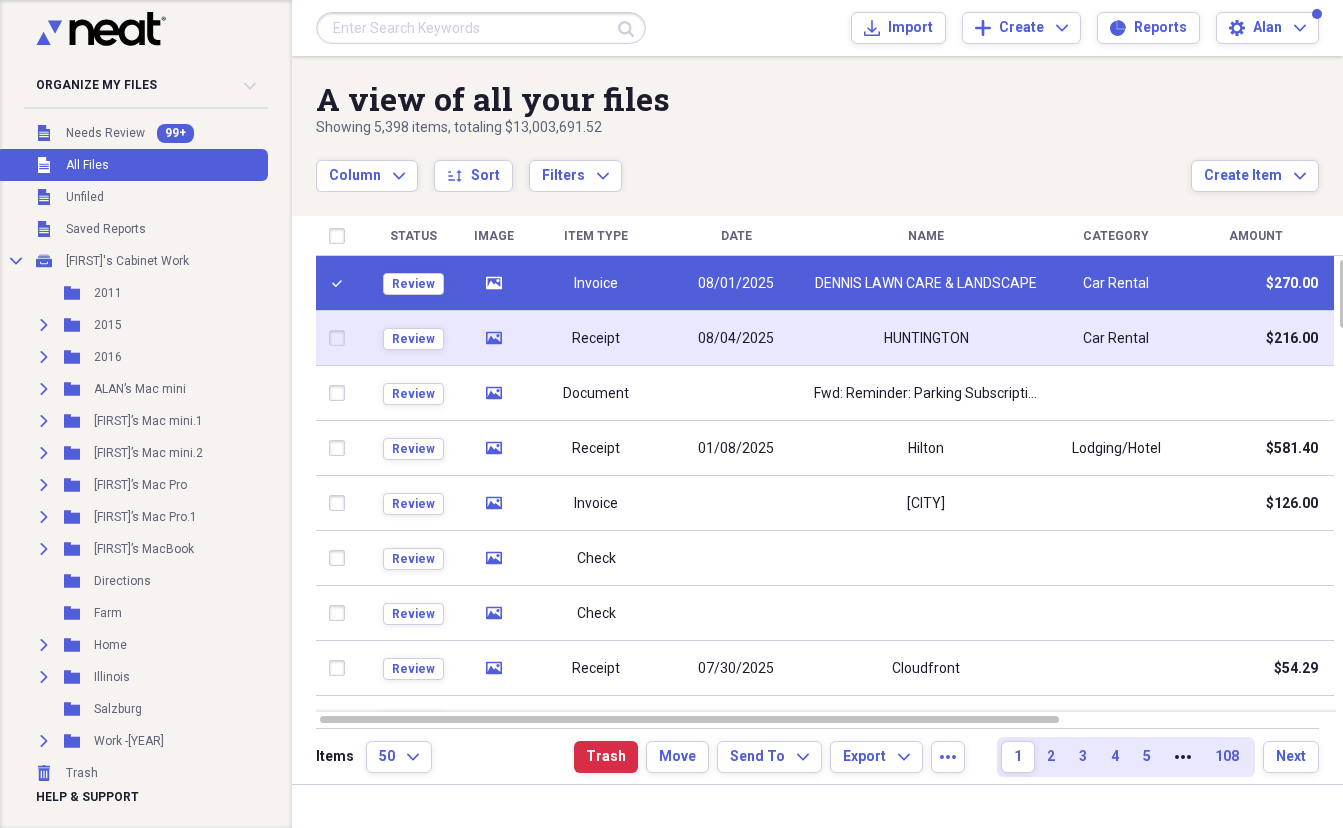 click at bounding box center [341, 338] 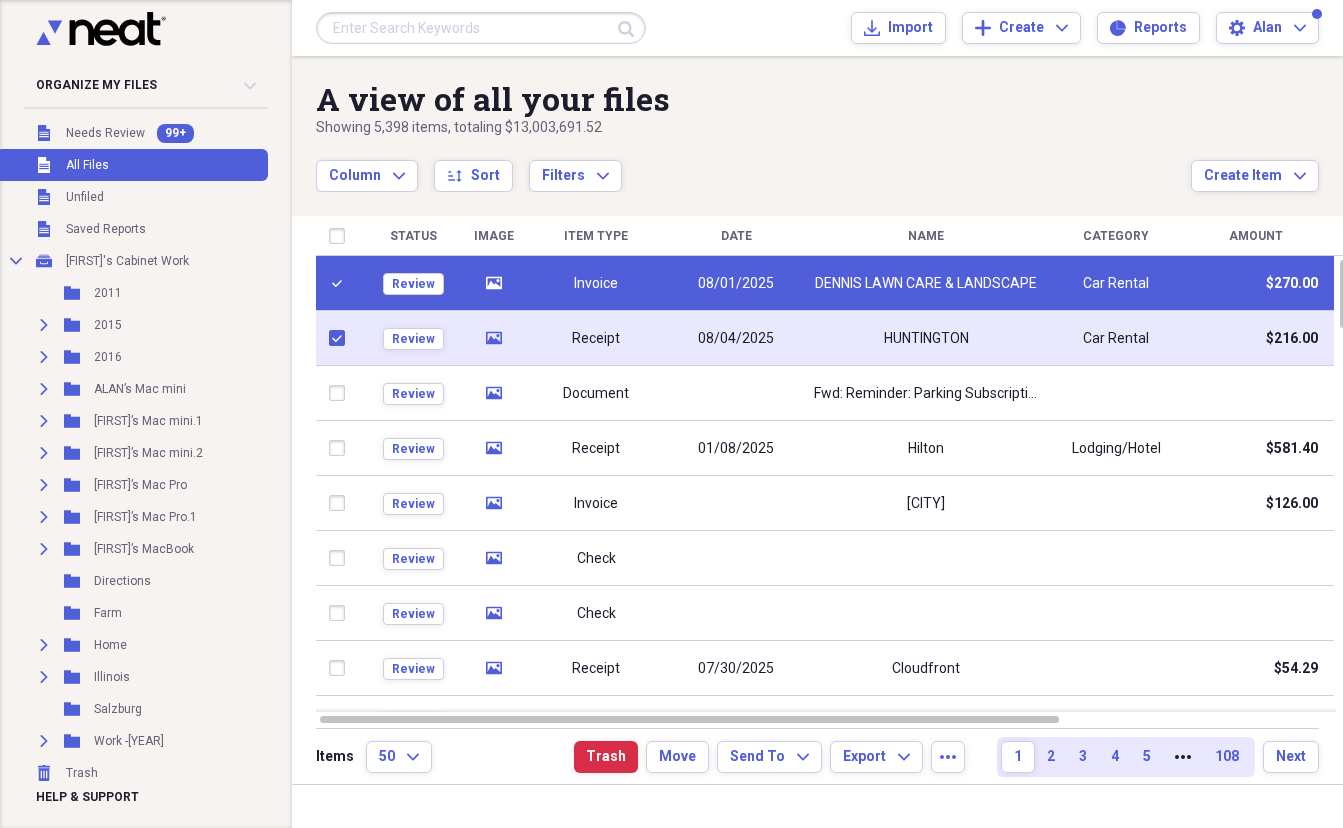 checkbox on "true" 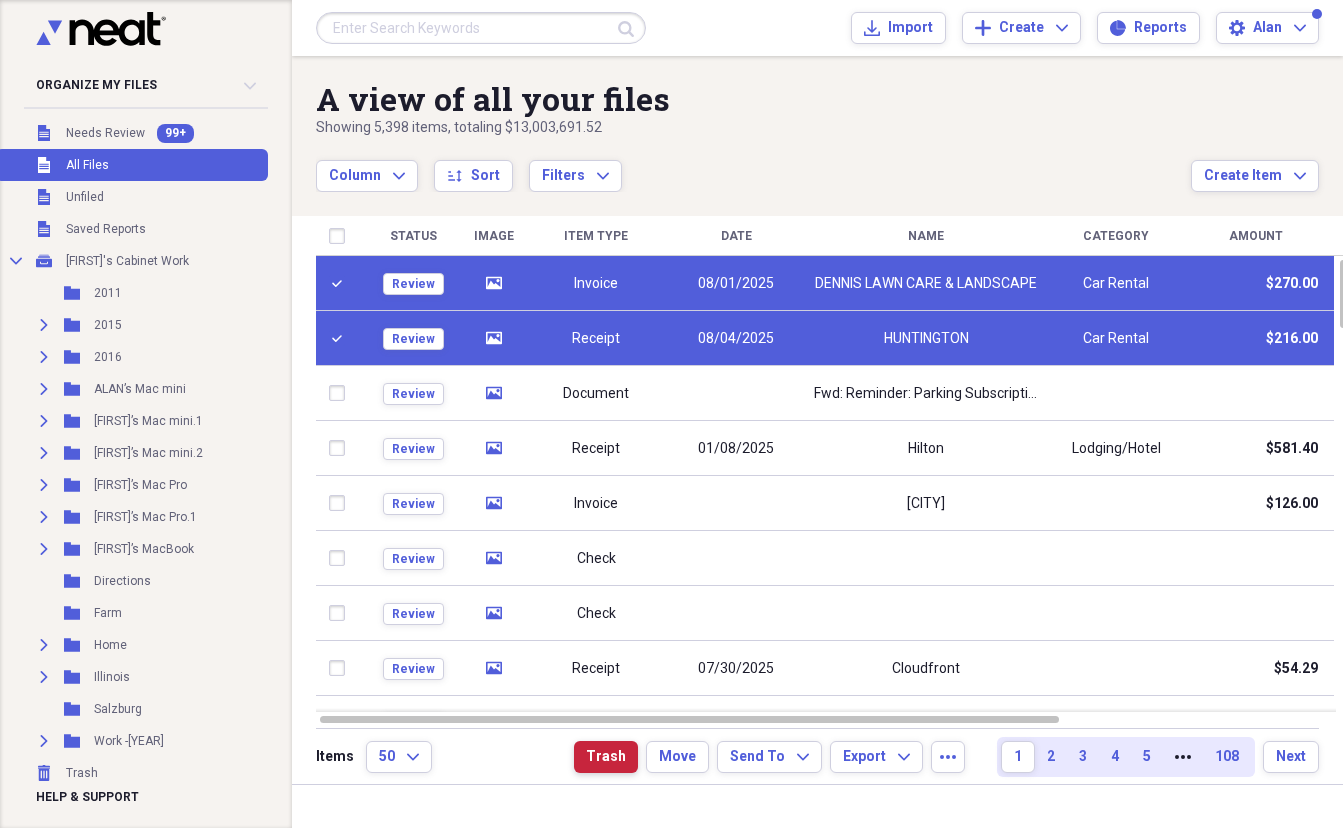 click on "Trash" at bounding box center [606, 757] 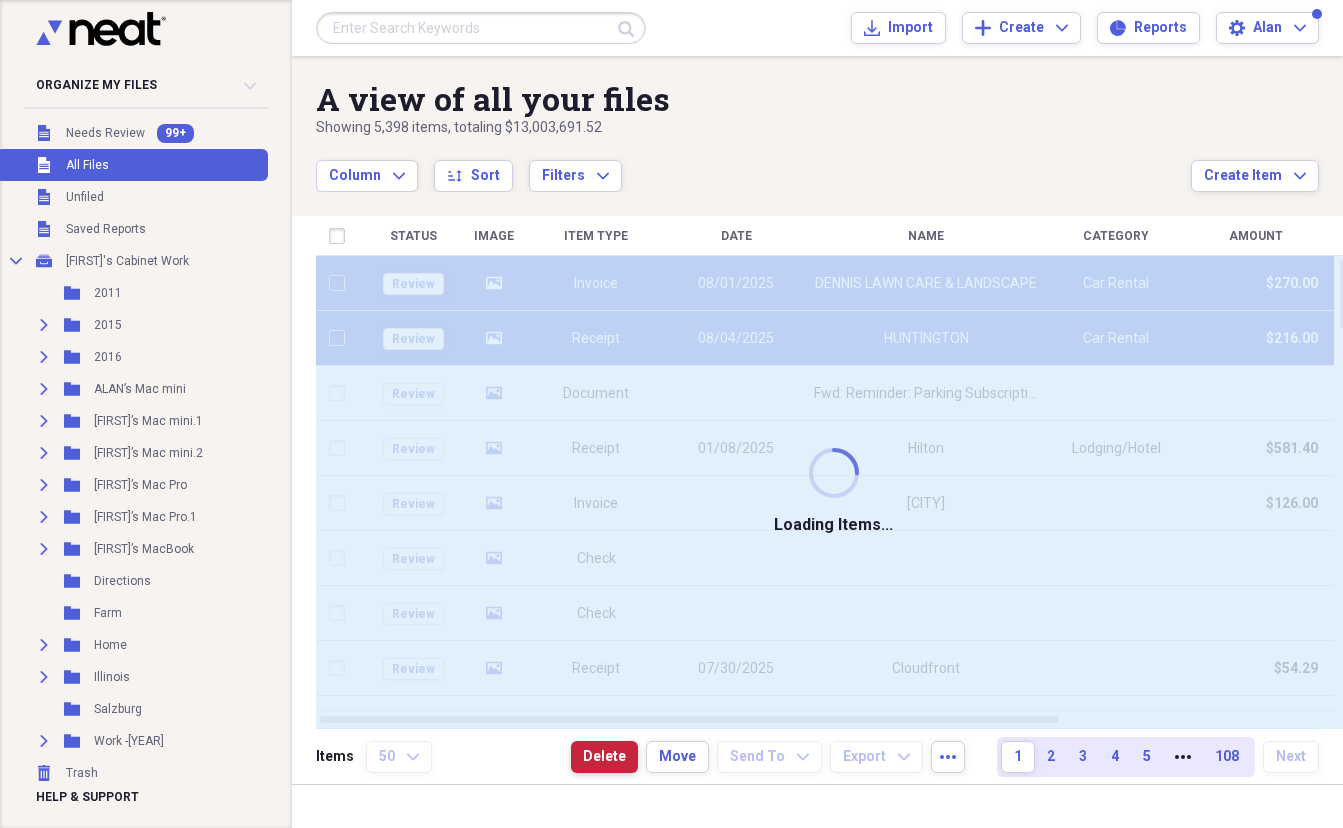 checkbox on "false" 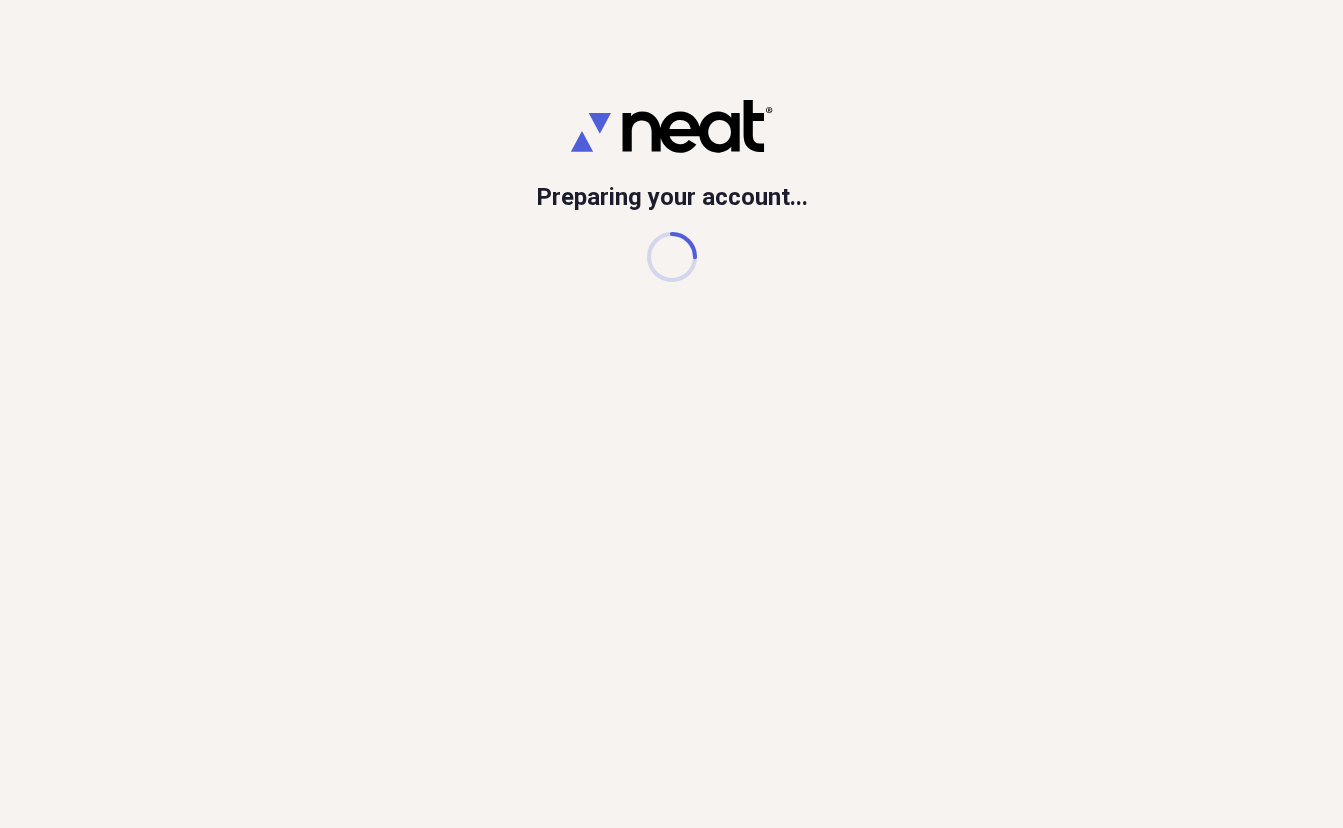 scroll, scrollTop: 0, scrollLeft: 0, axis: both 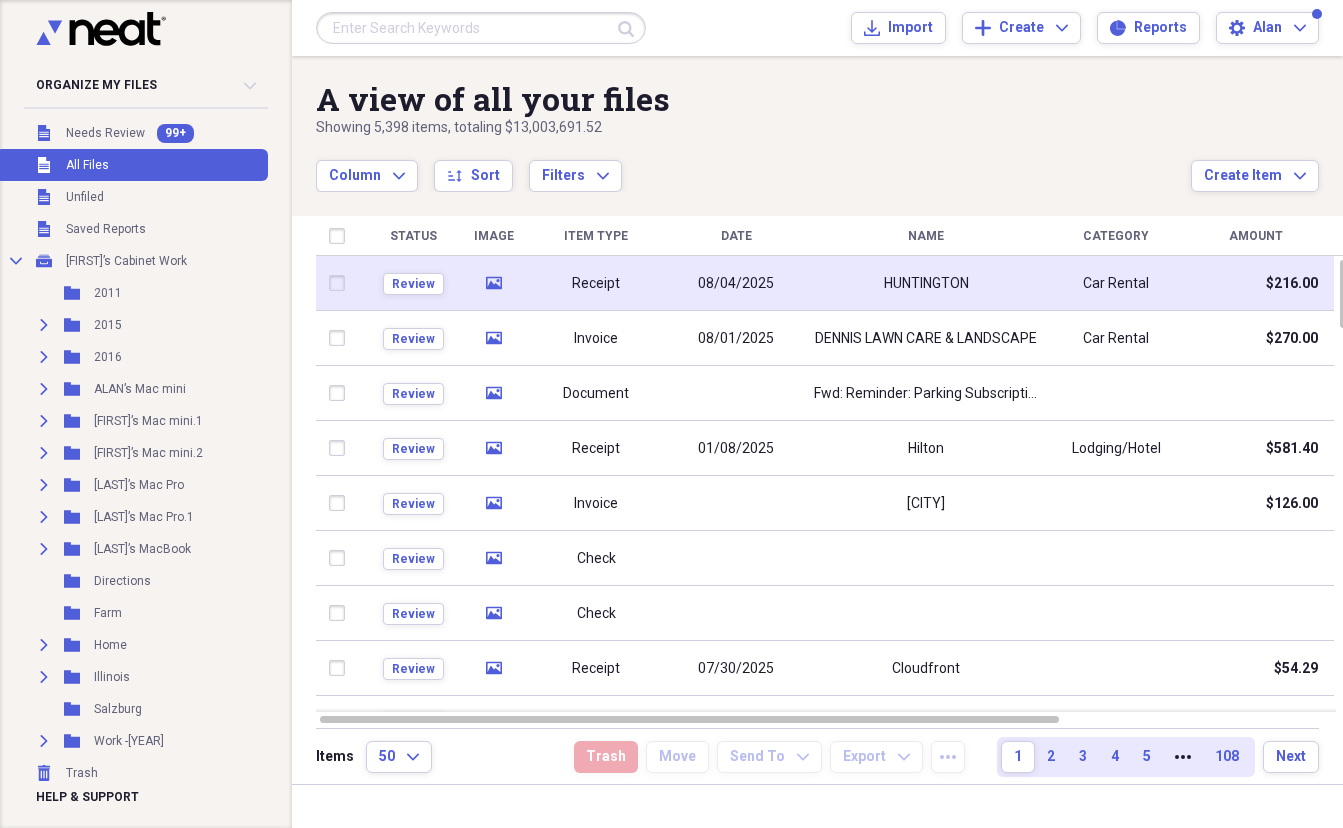 click at bounding box center (341, 283) 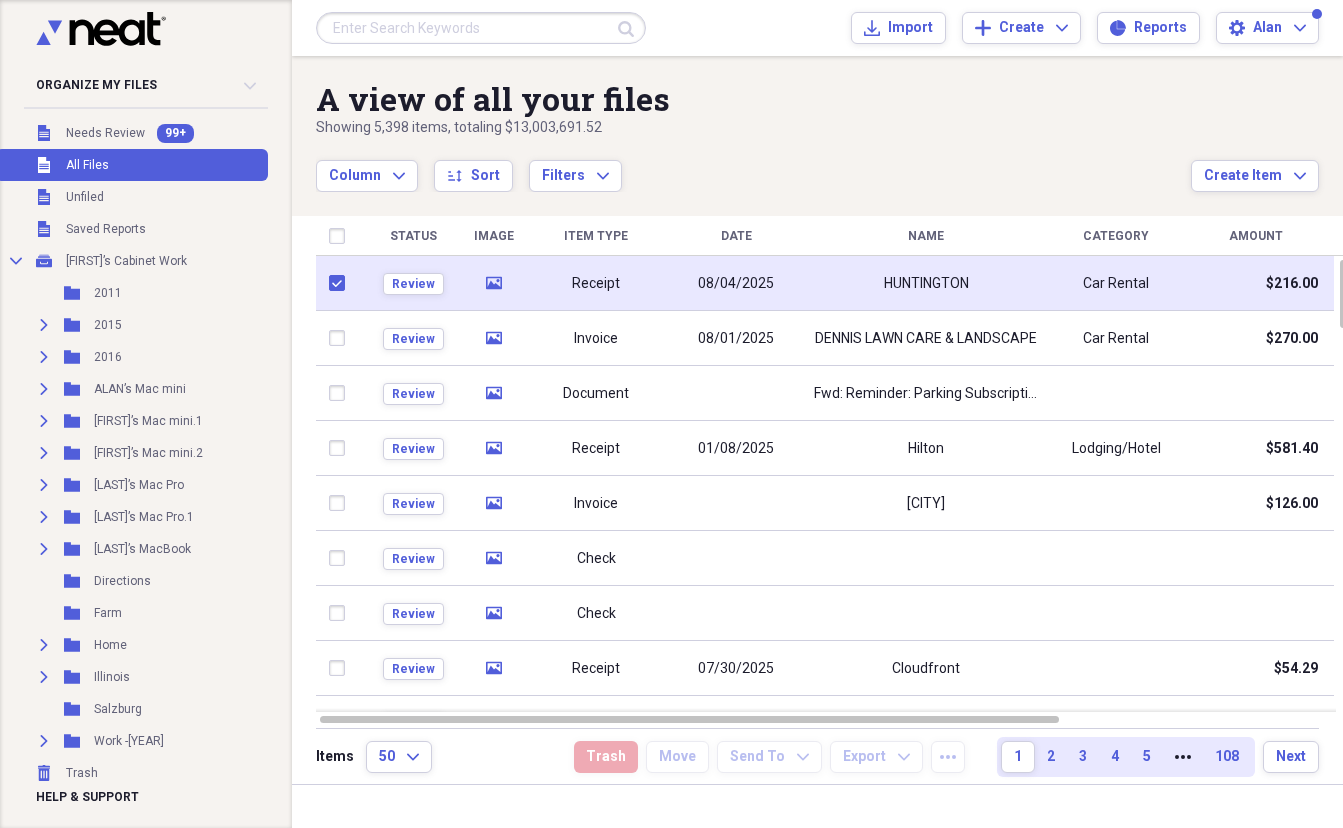 checkbox on "true" 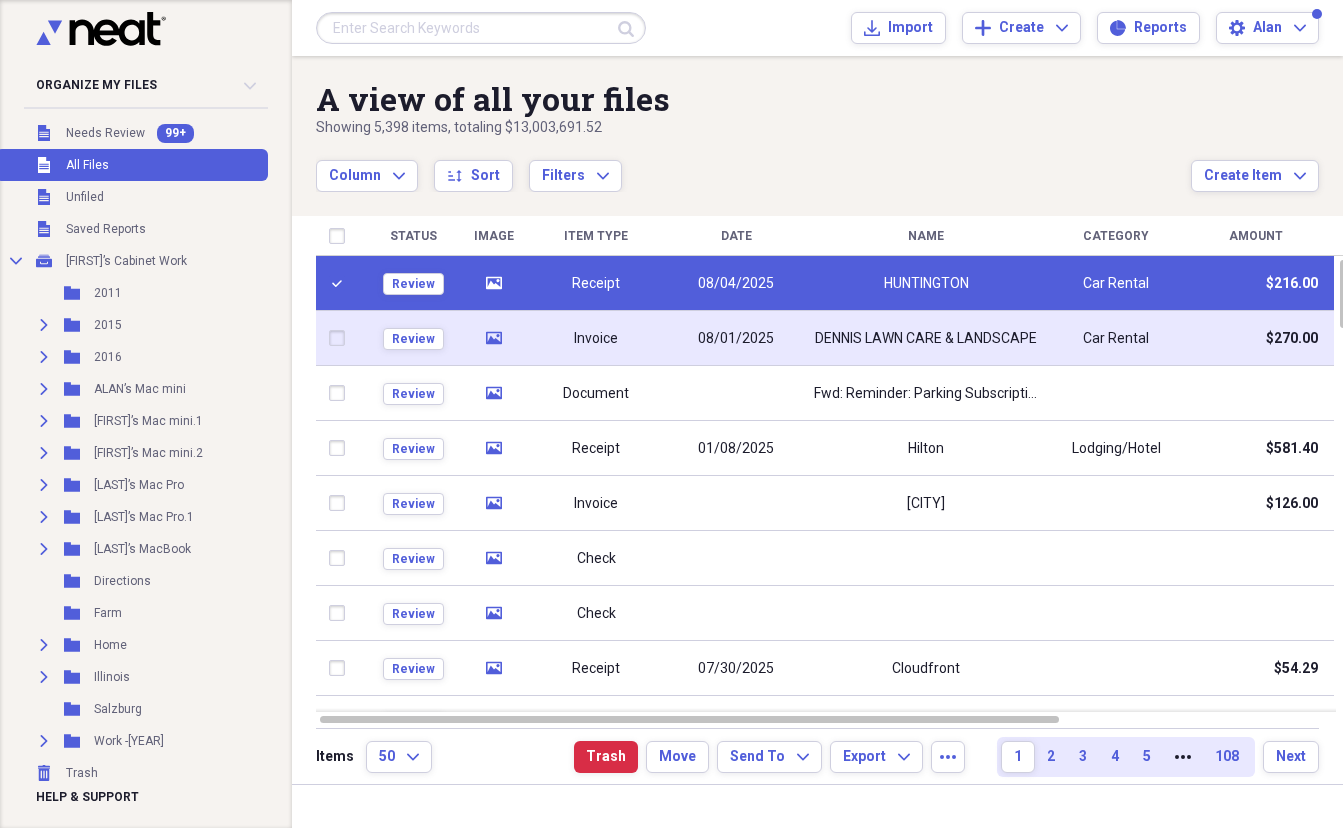click at bounding box center [341, 338] 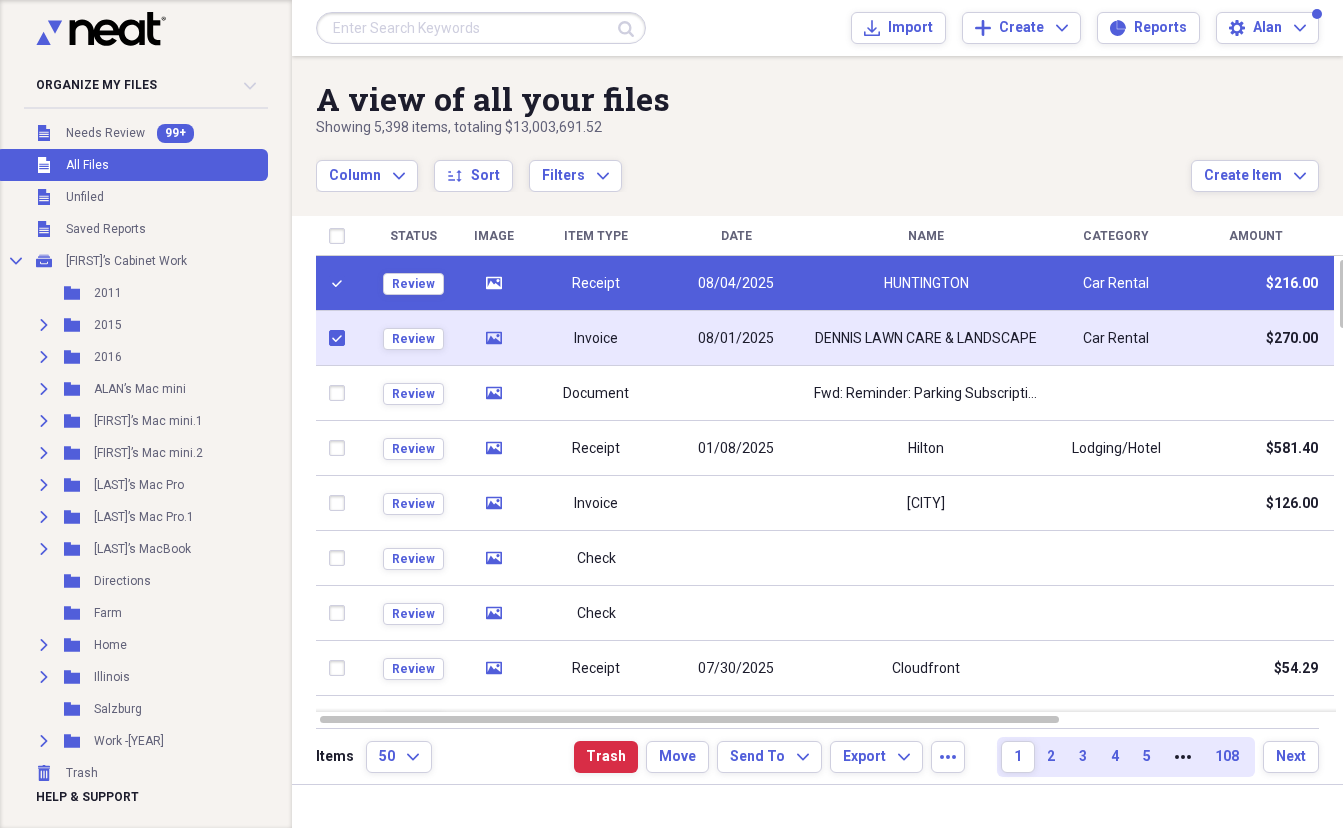 checkbox on "true" 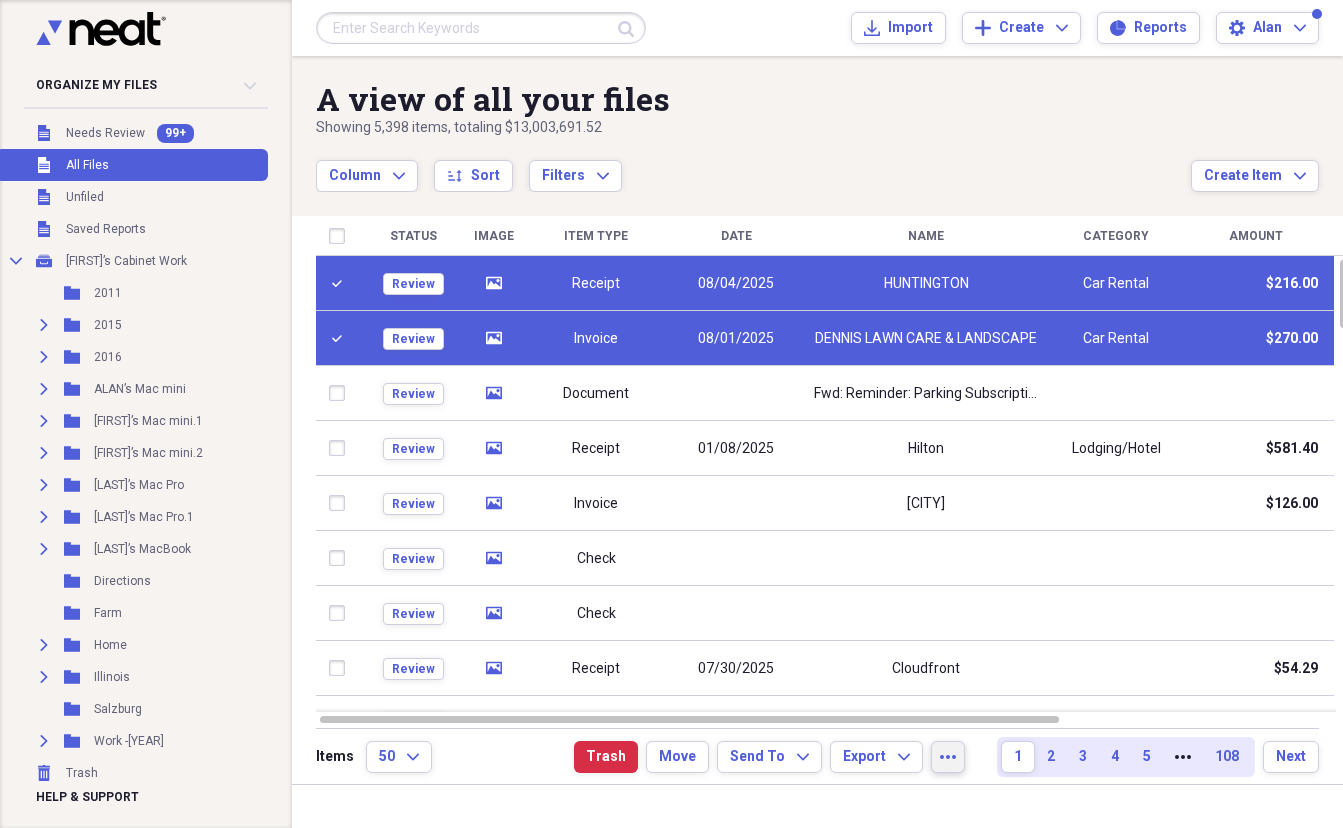click on "more" 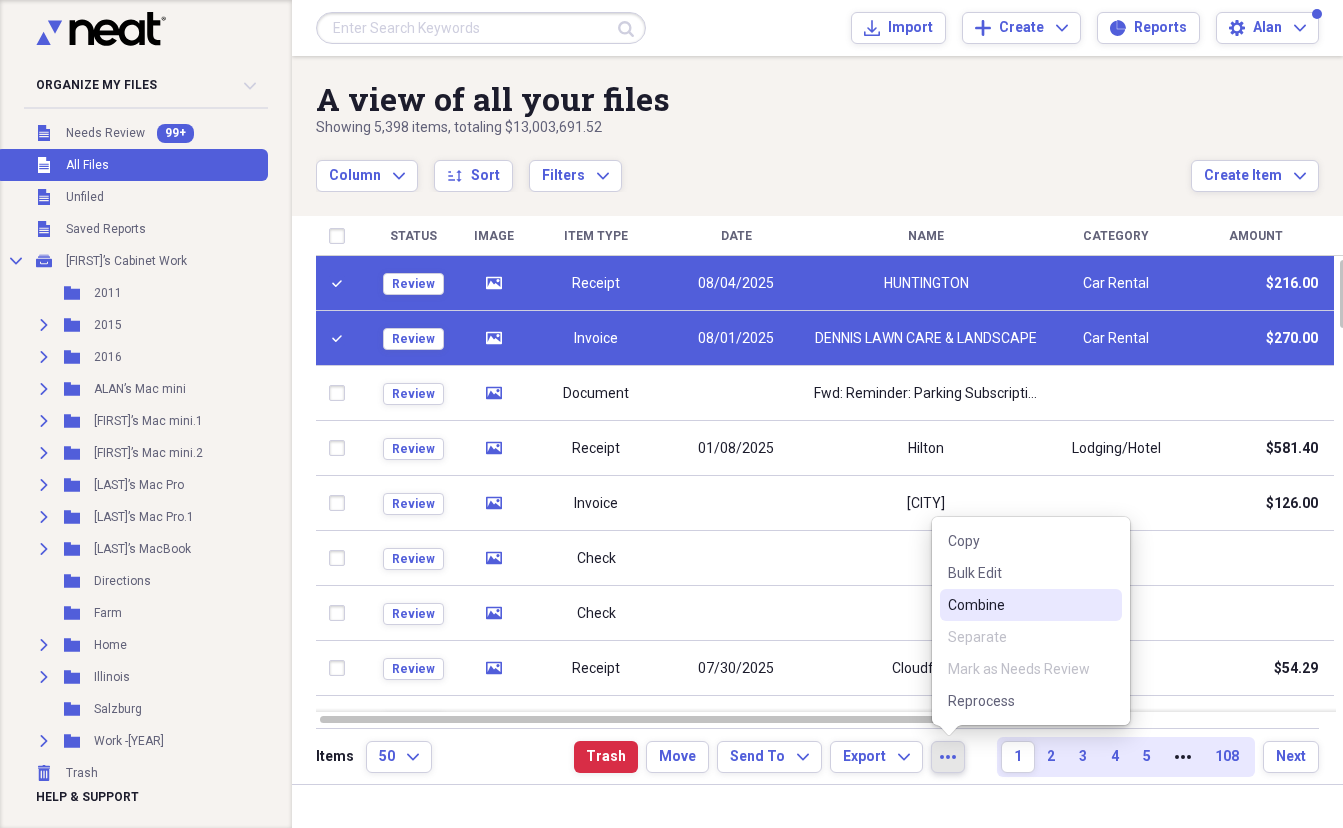 click on "Combine" at bounding box center [1019, 605] 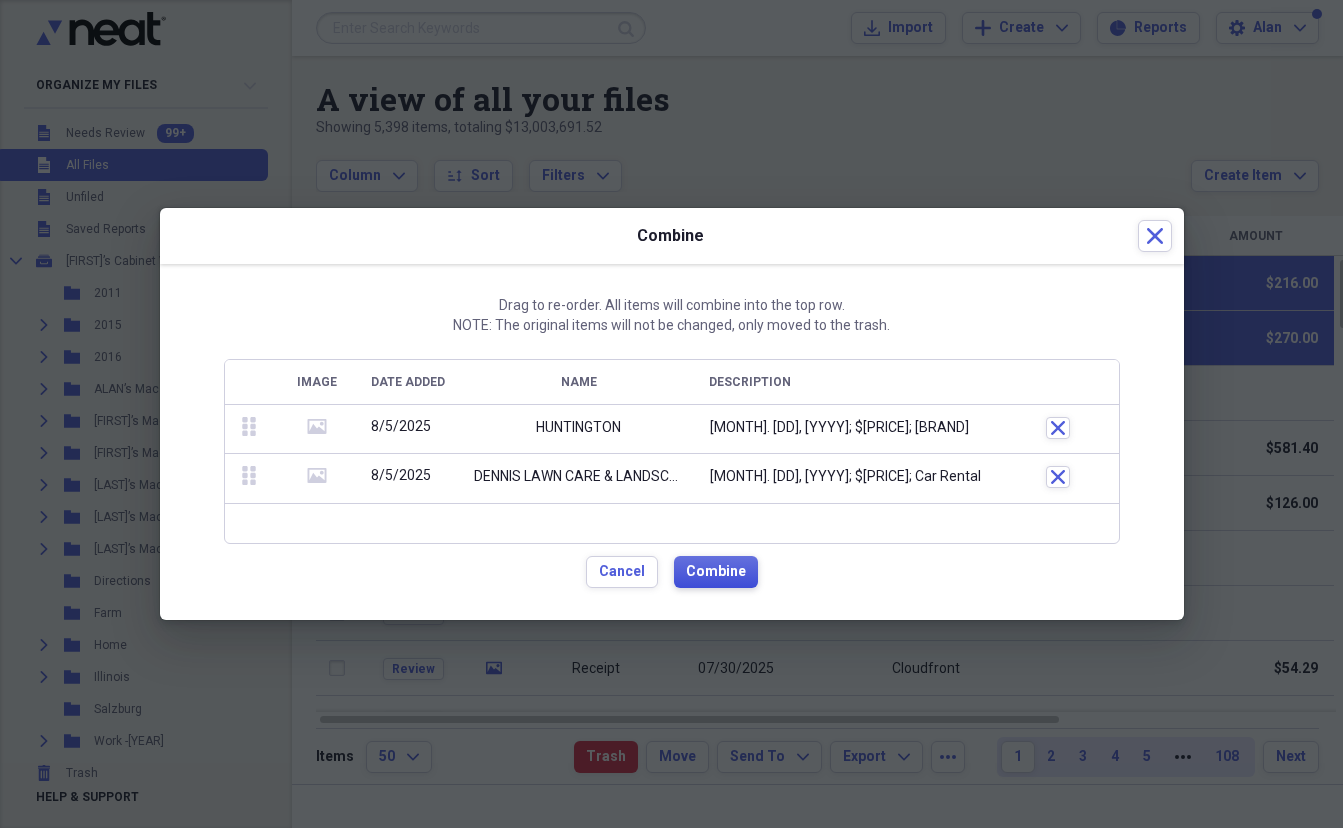 click on "Combine" at bounding box center [716, 572] 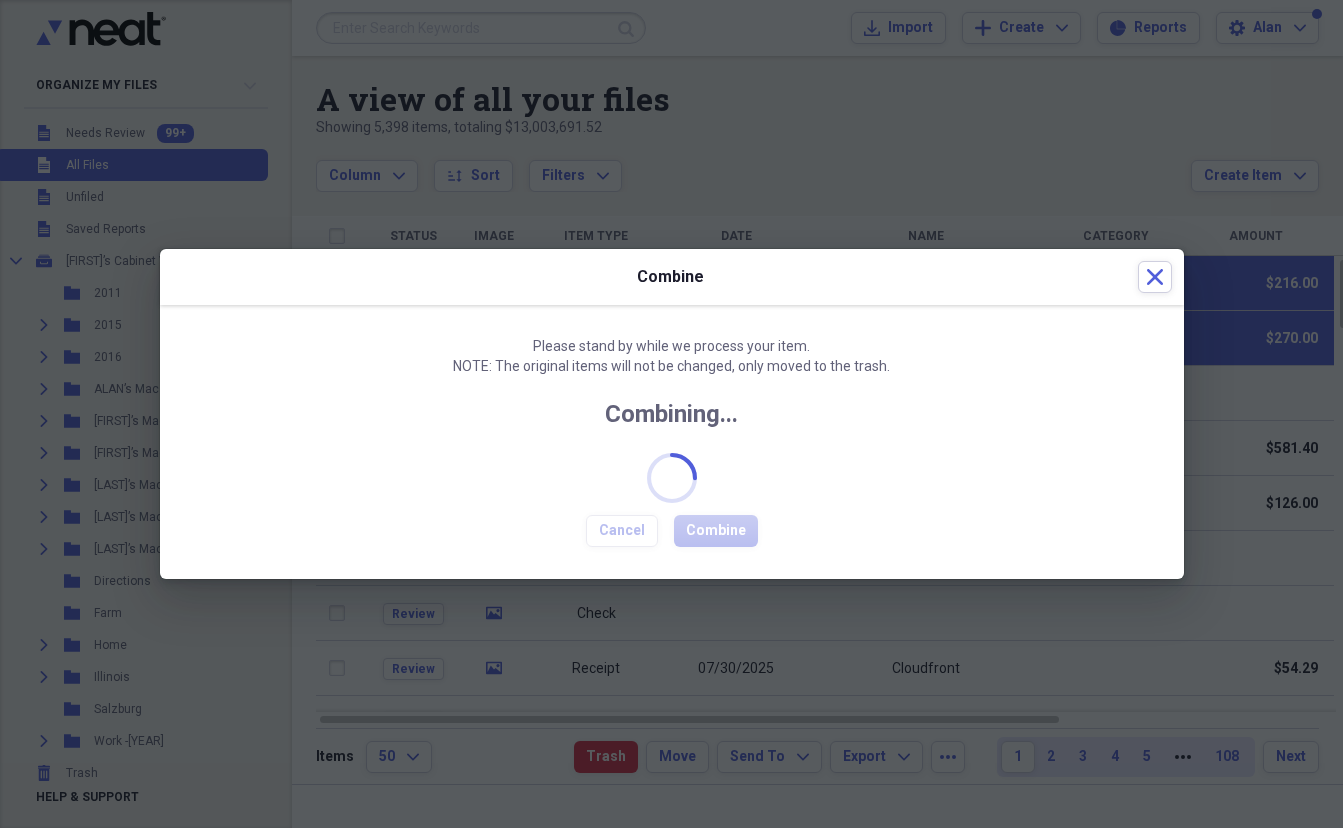 checkbox on "false" 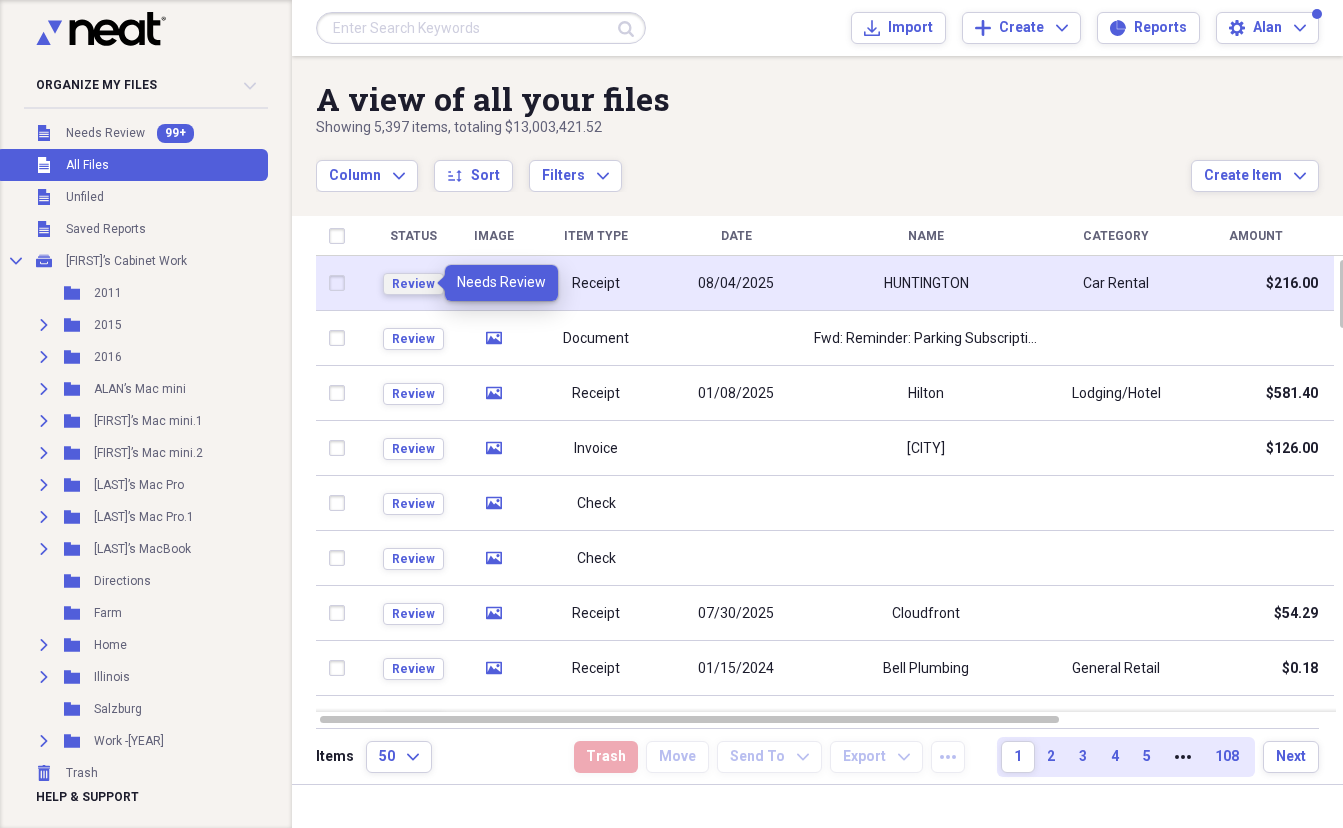 click on "Review" at bounding box center (413, 284) 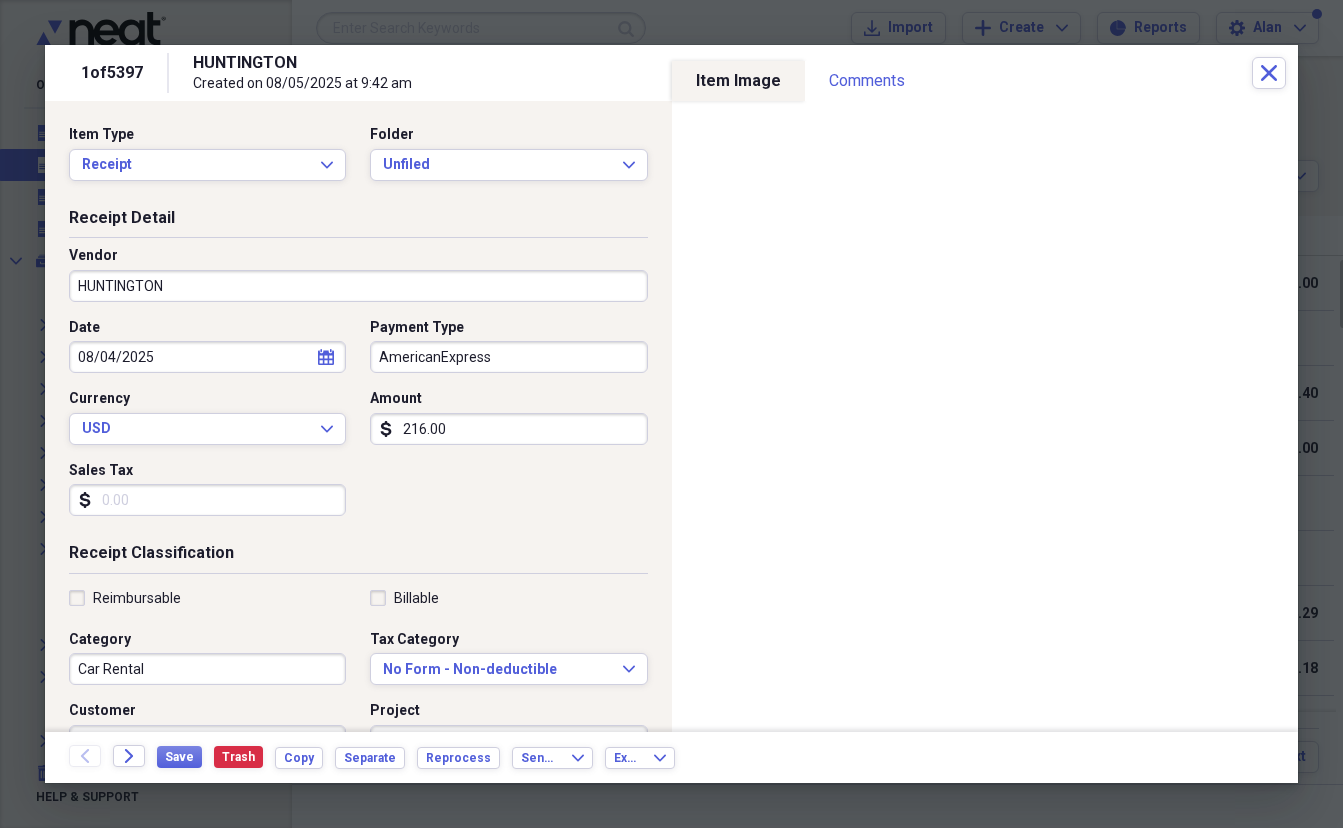 click on "HUNTINGTON" at bounding box center [358, 286] 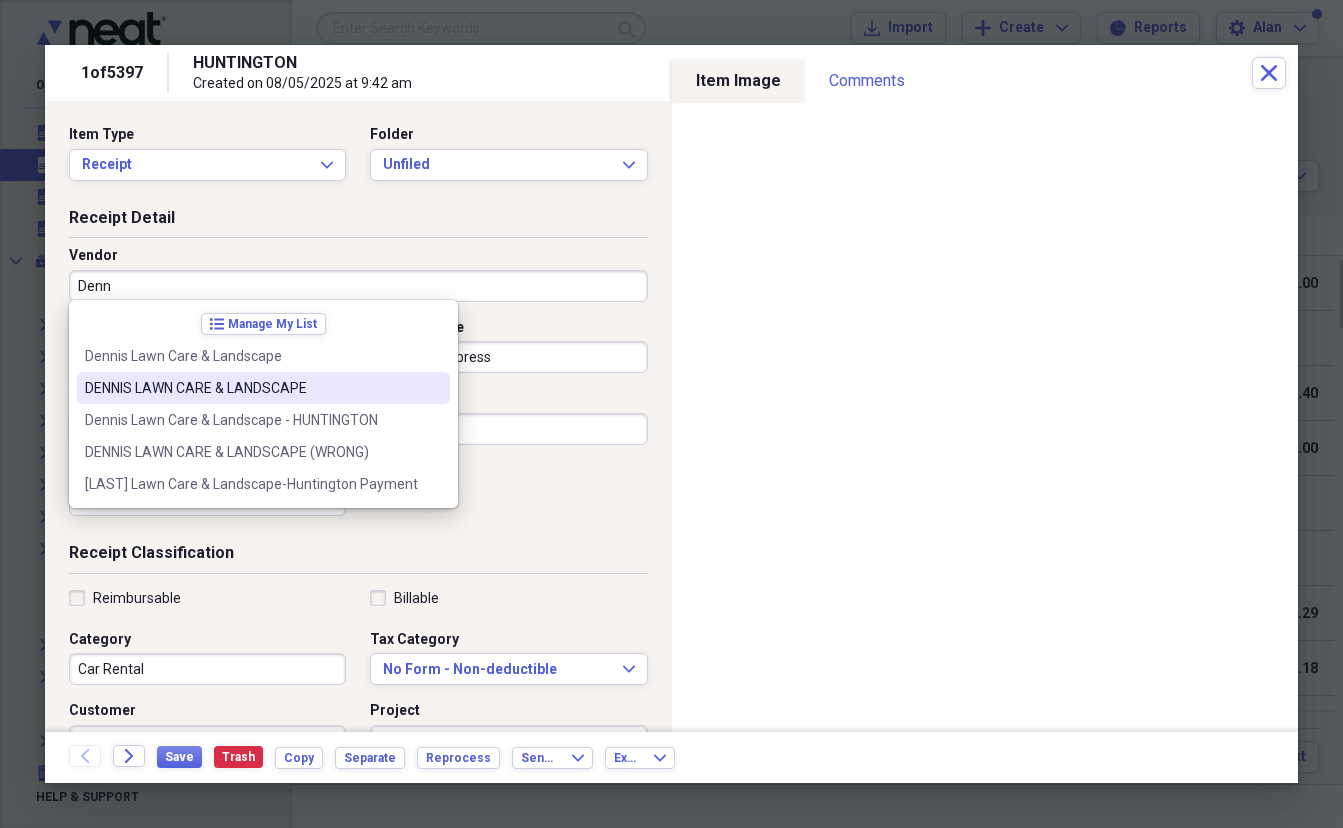 click on "DENNIS LAWN CARE & LANDSCAPE" at bounding box center (251, 388) 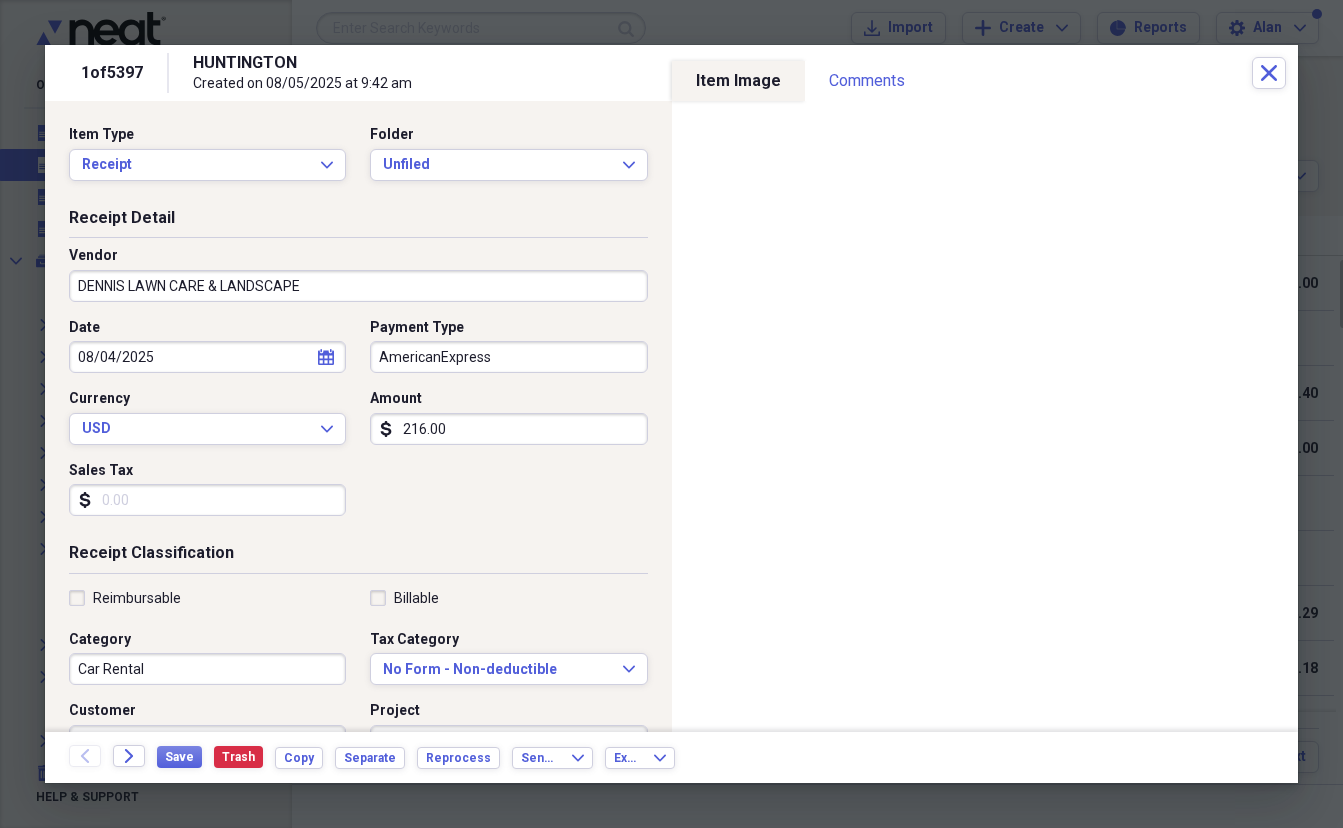 scroll, scrollTop: 0, scrollLeft: 0, axis: both 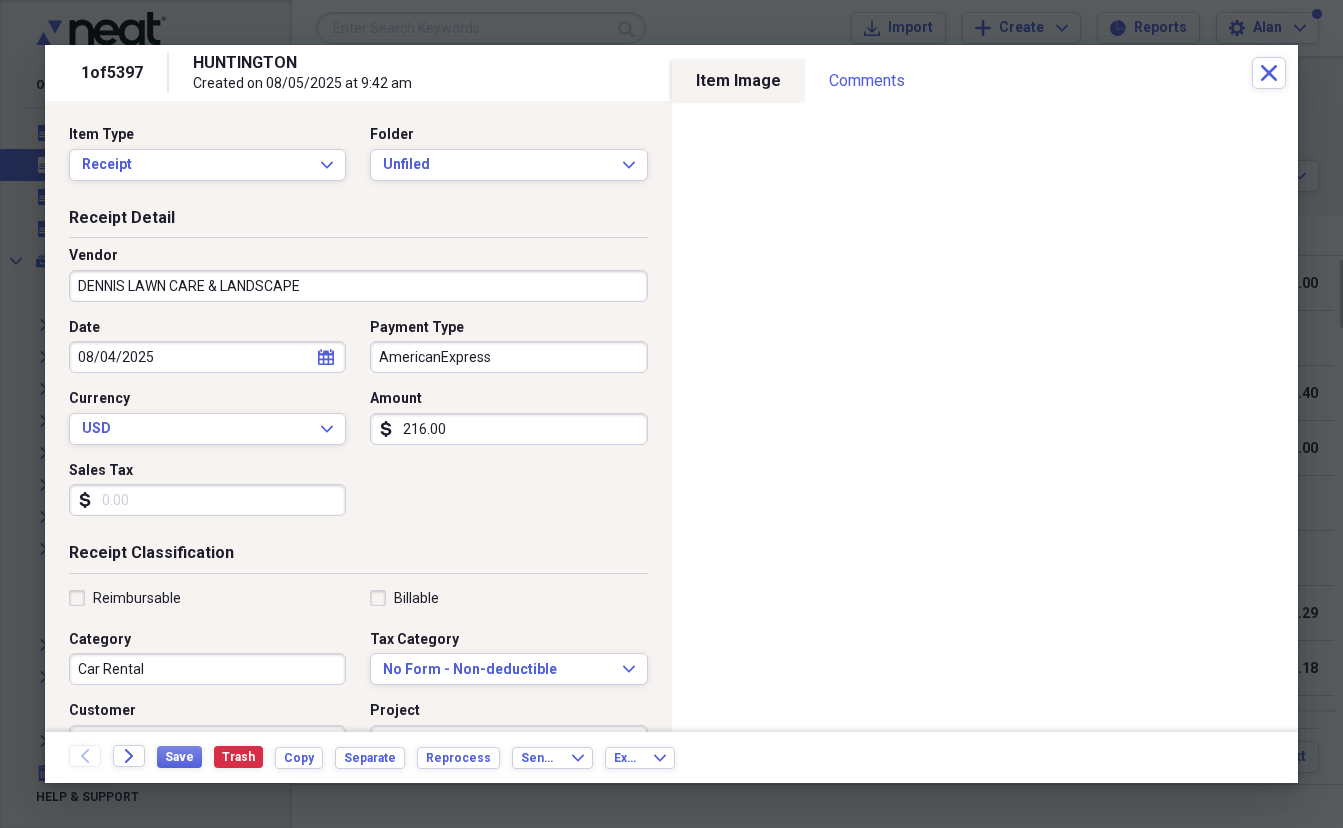 click on "Car Rental" at bounding box center [207, 669] 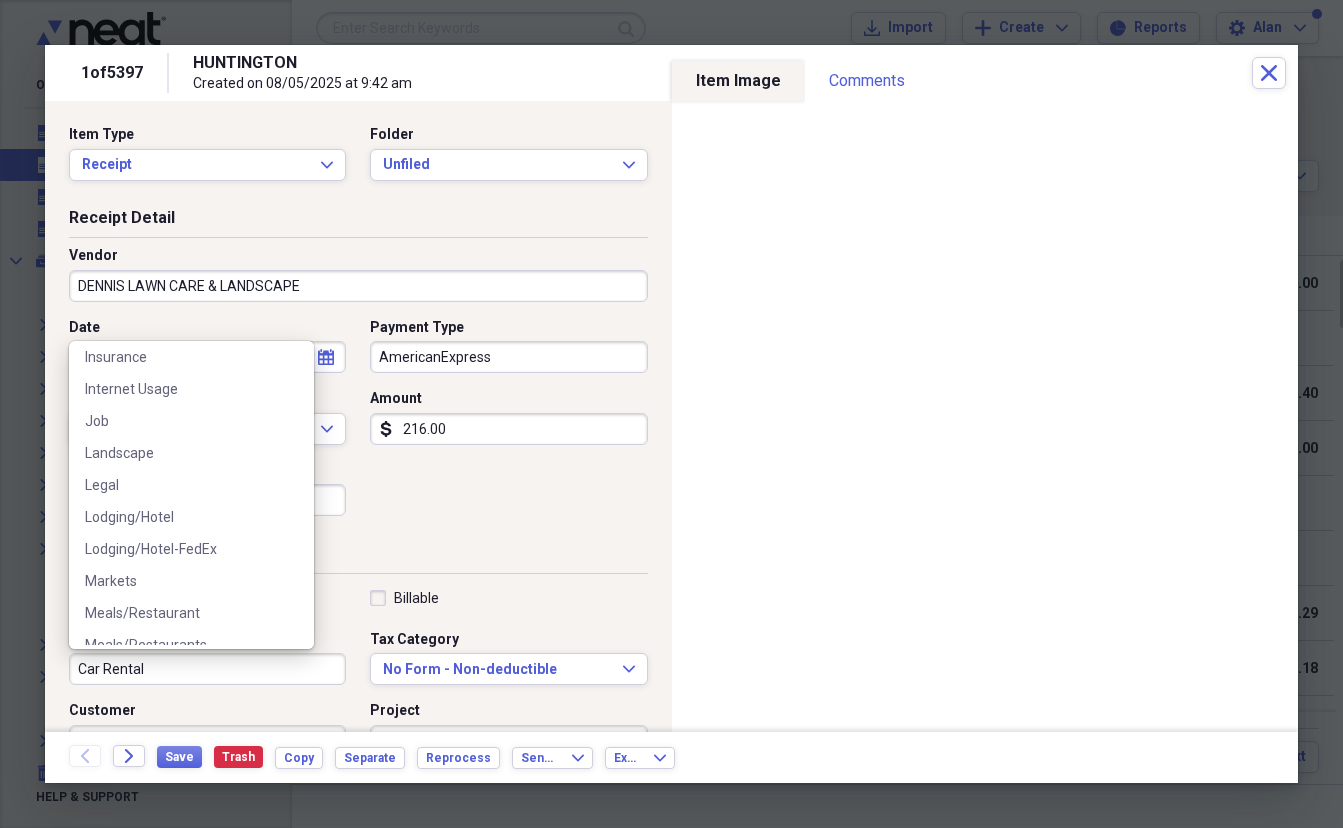 scroll, scrollTop: 682, scrollLeft: 0, axis: vertical 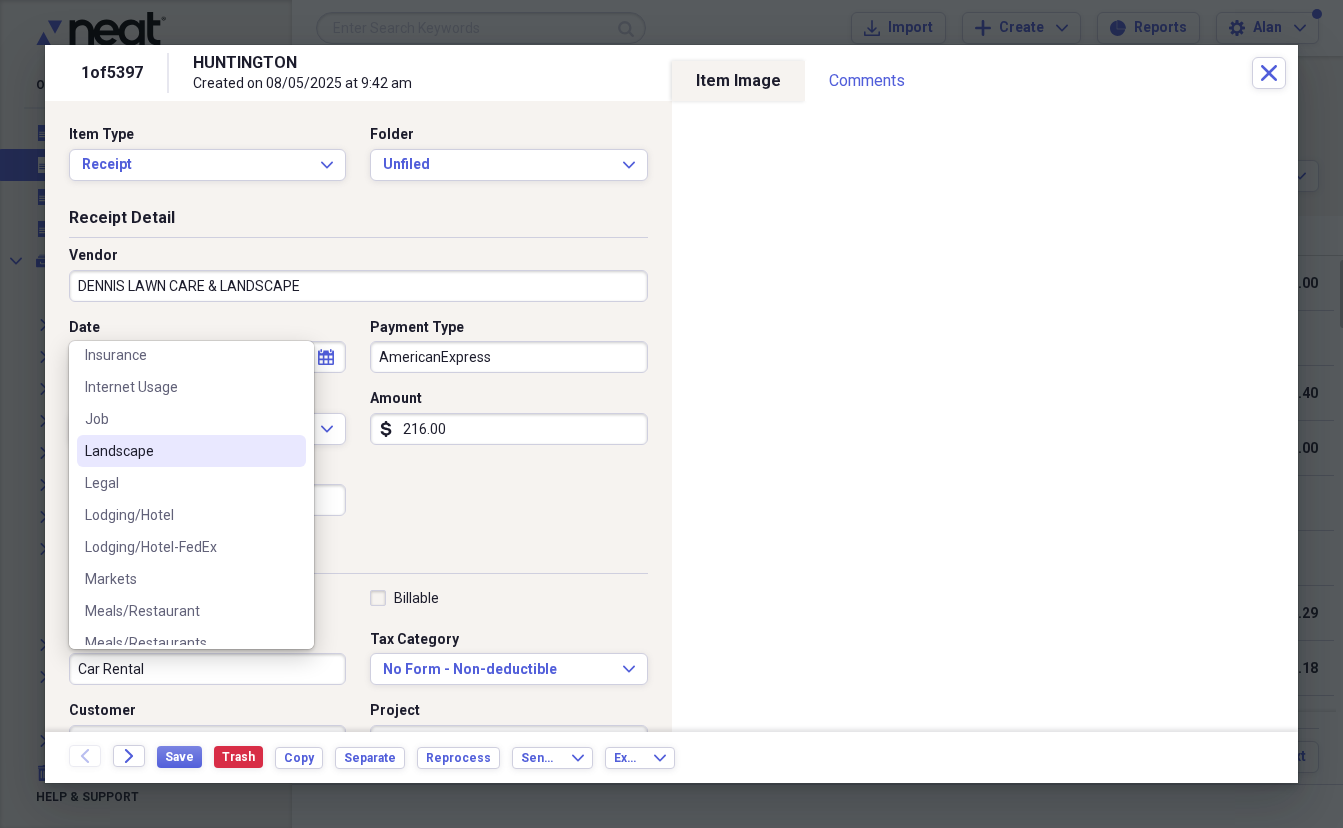 click on "Landscape" at bounding box center (179, 451) 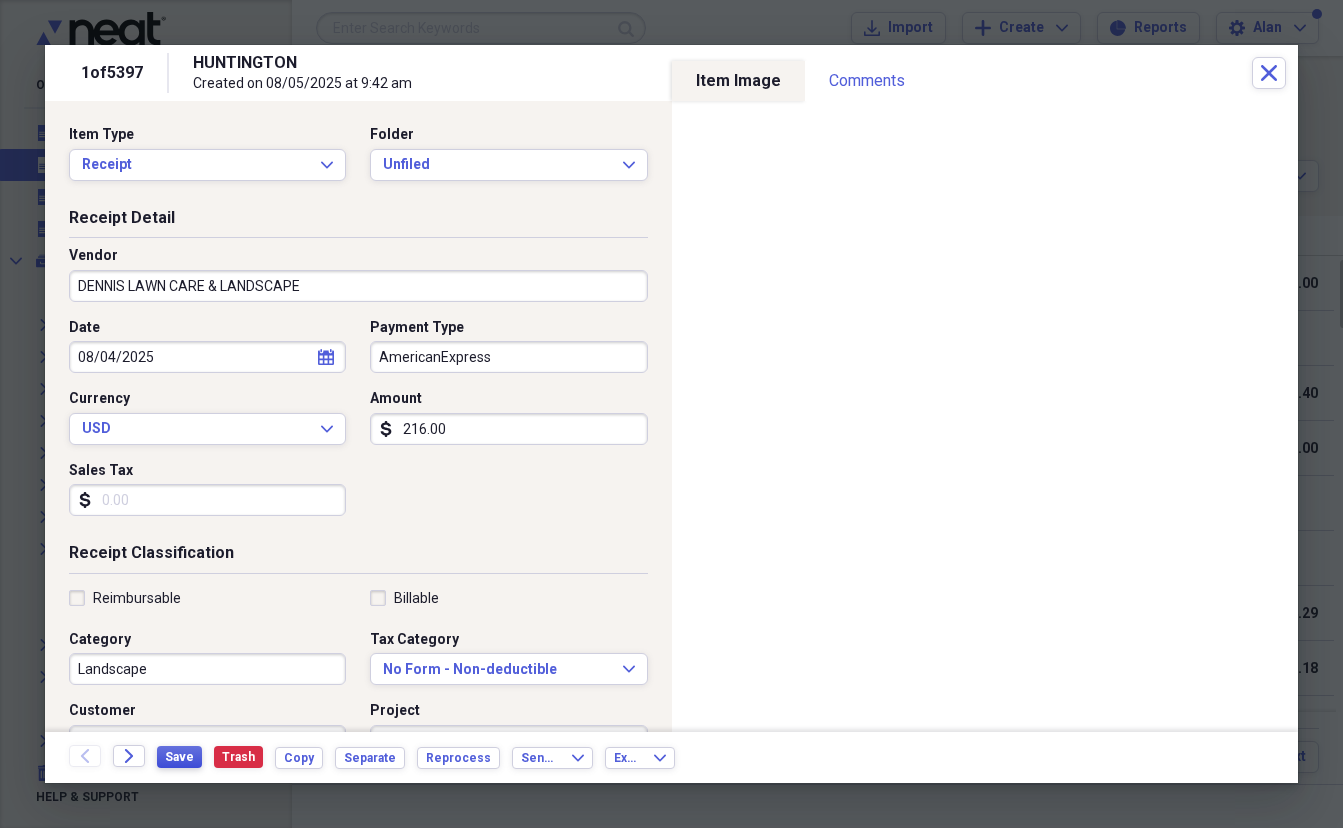 click on "Save" at bounding box center (179, 757) 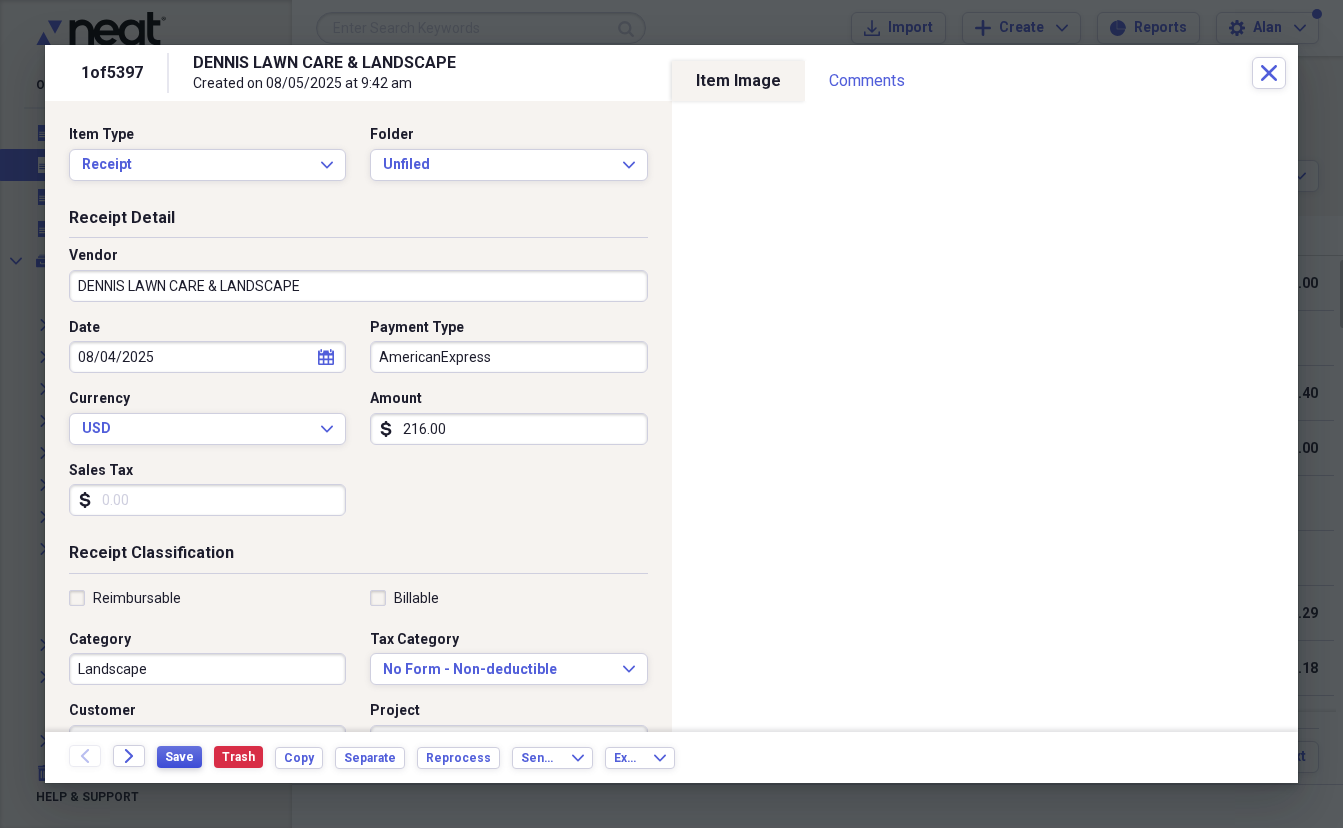 click on "Save" at bounding box center [179, 757] 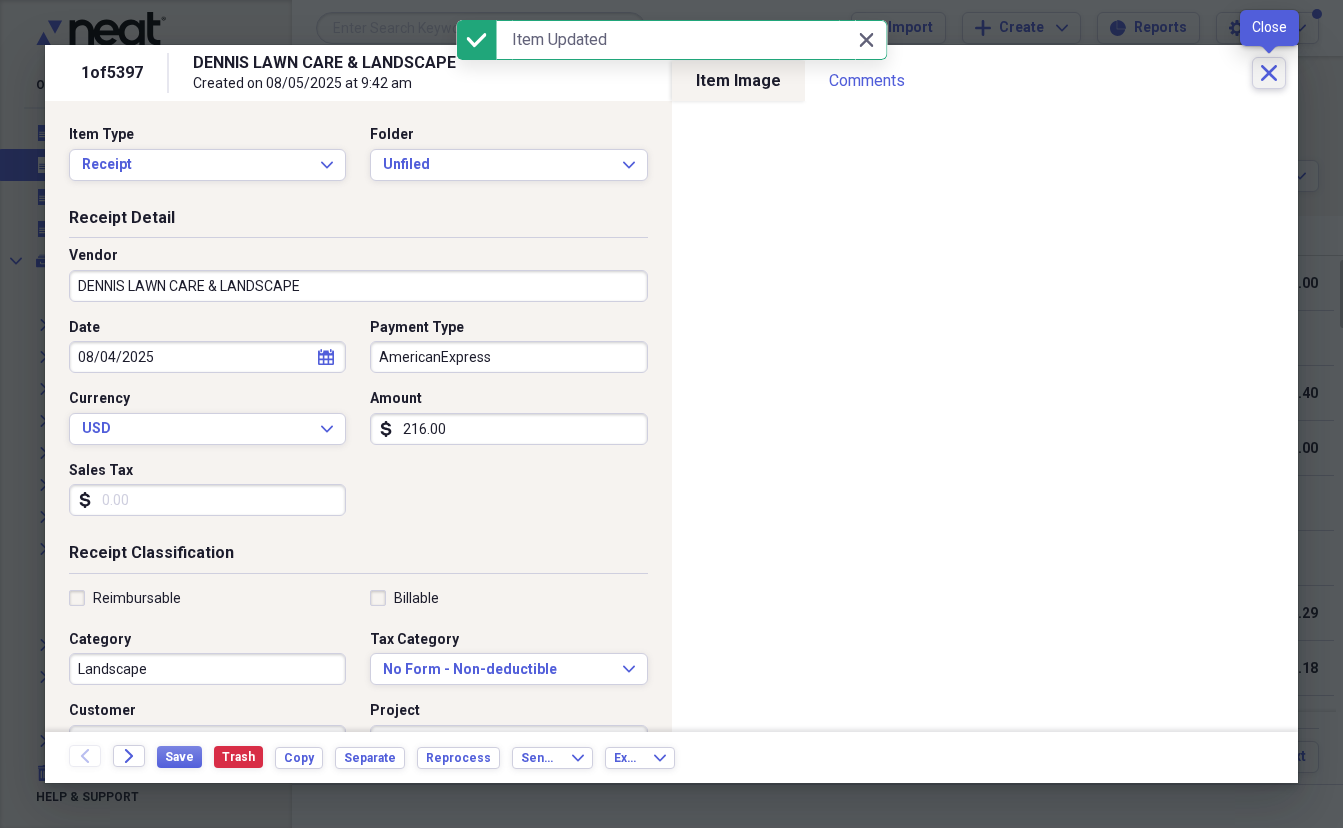 click on "Close" 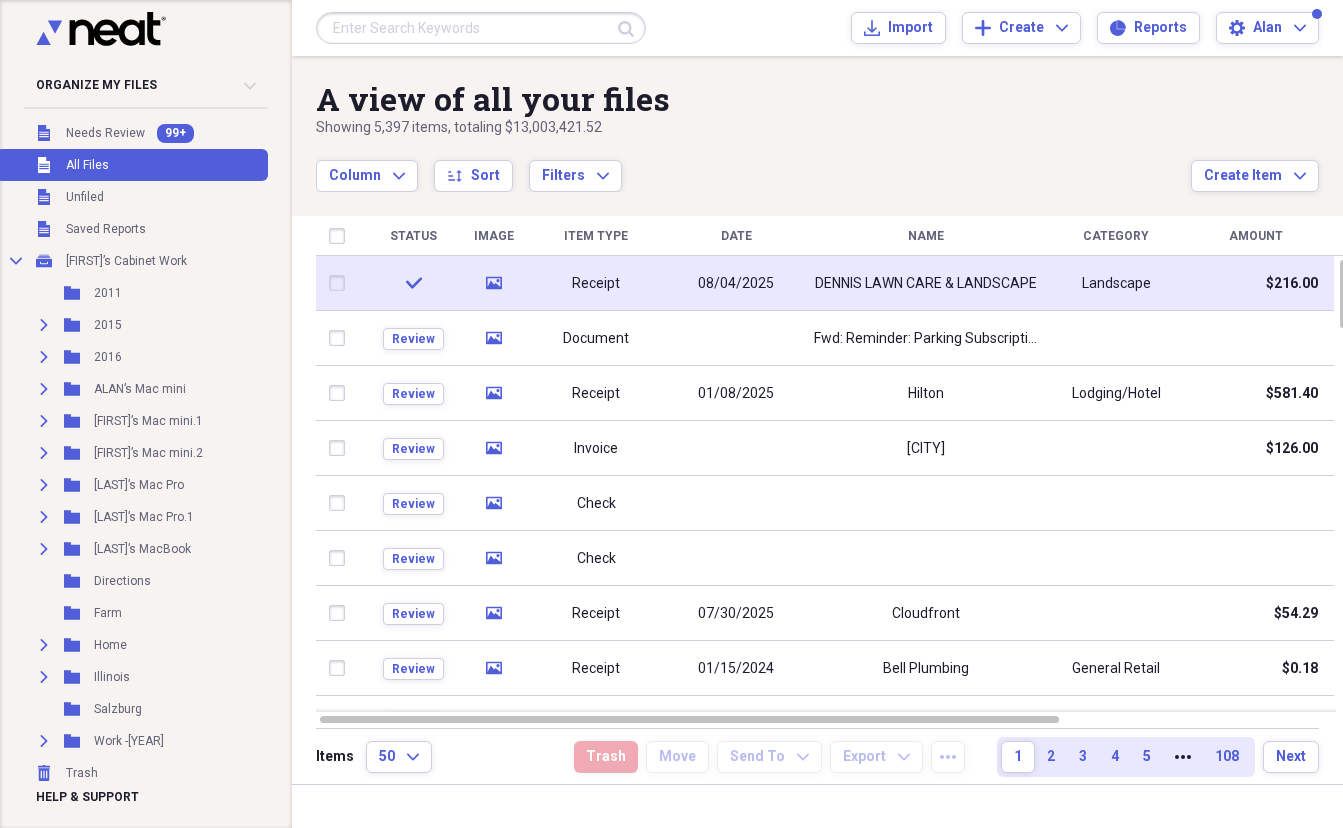 click on "Receipt" at bounding box center [596, 284] 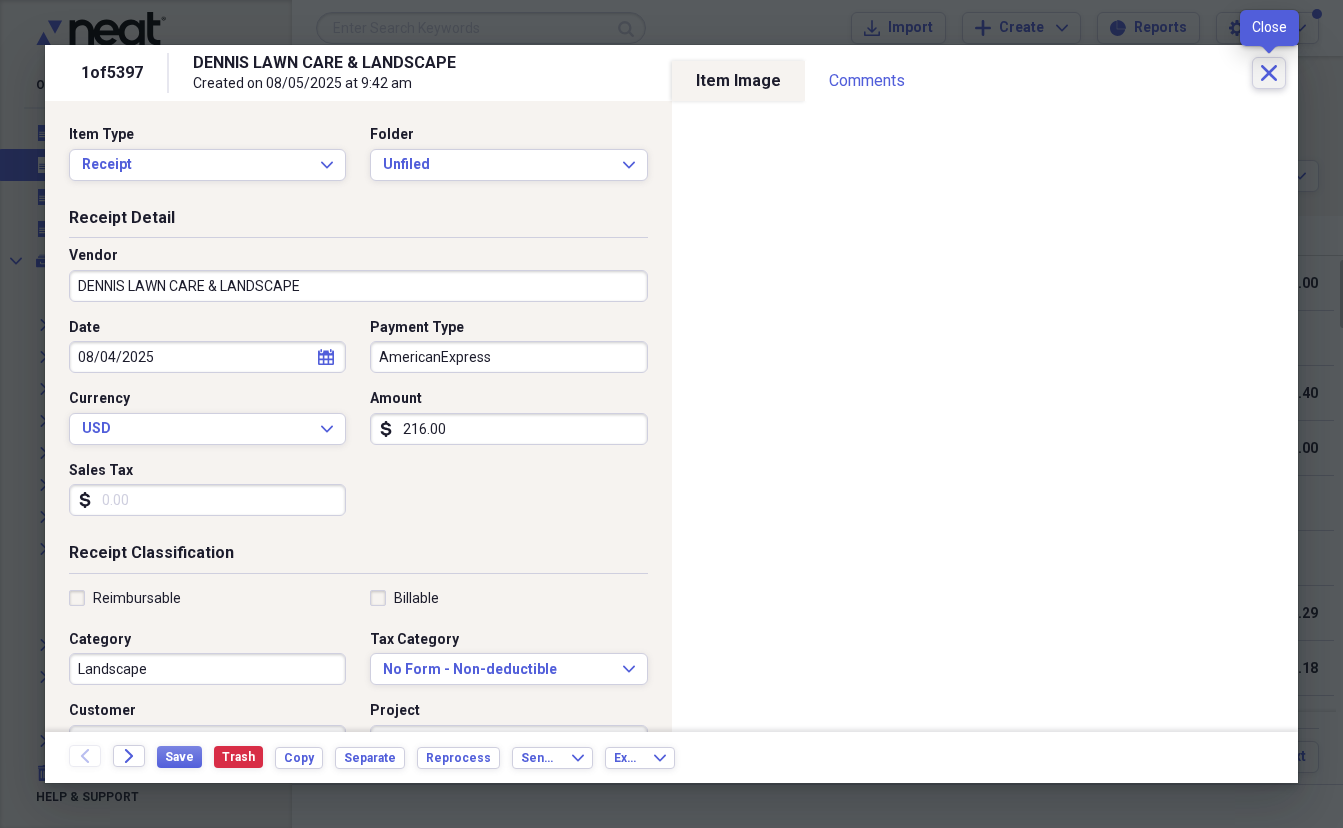click 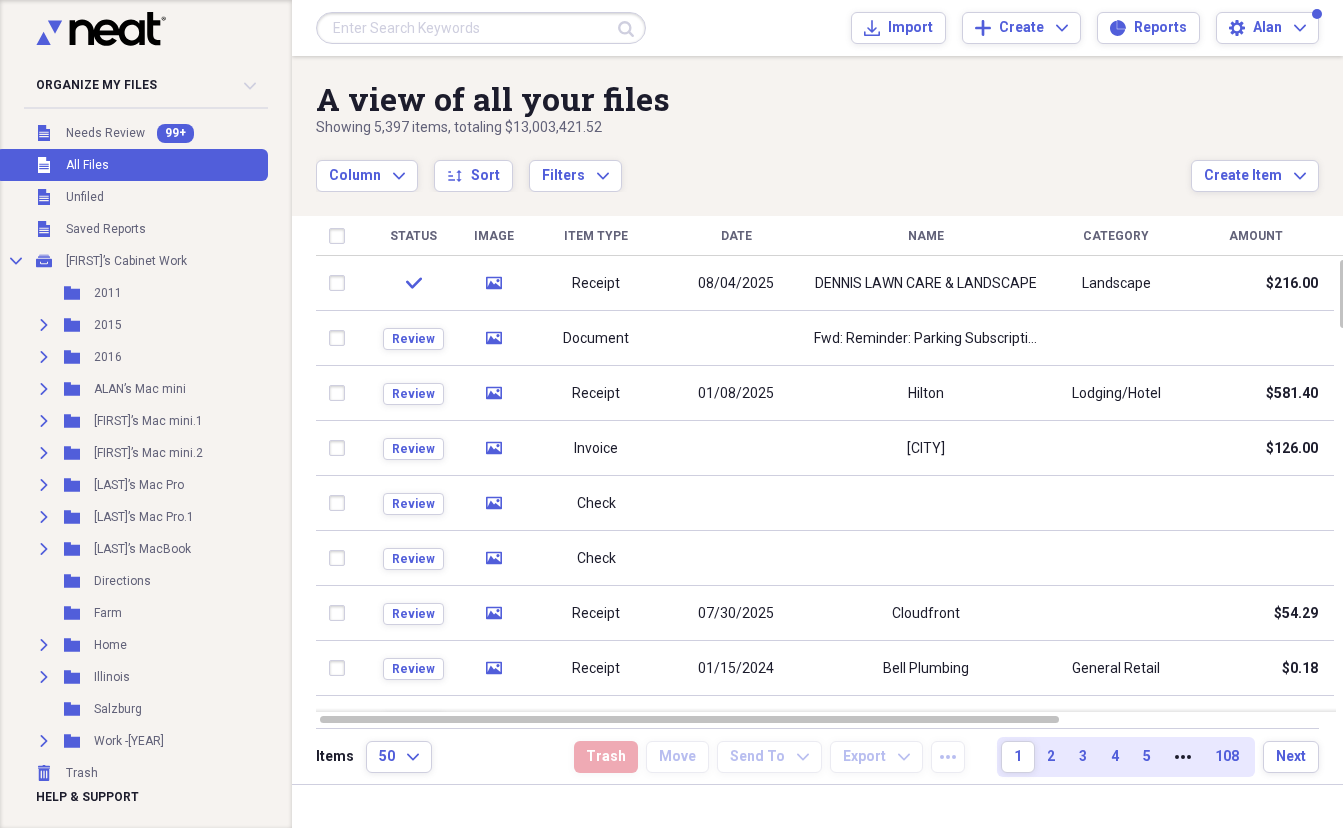 click at bounding box center [481, 28] 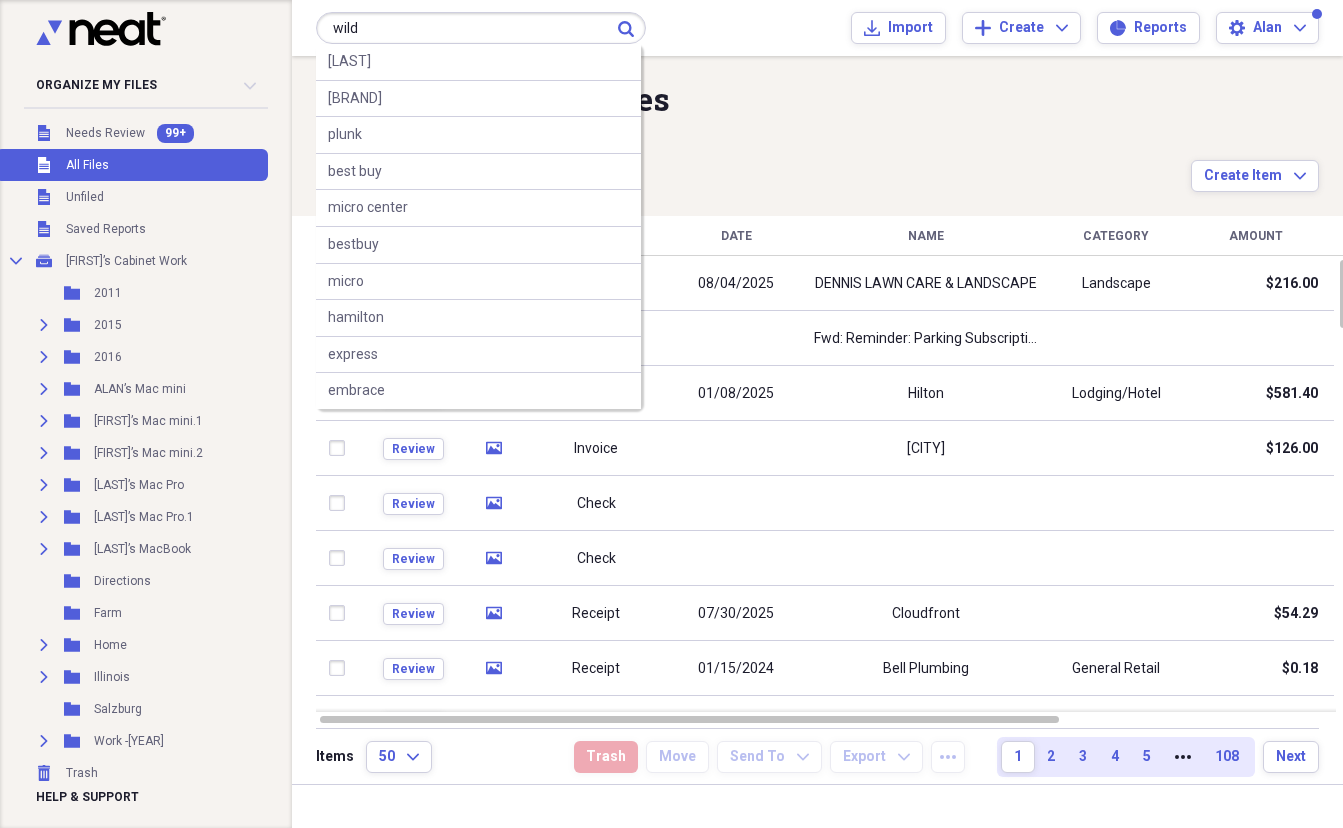 type on "wild" 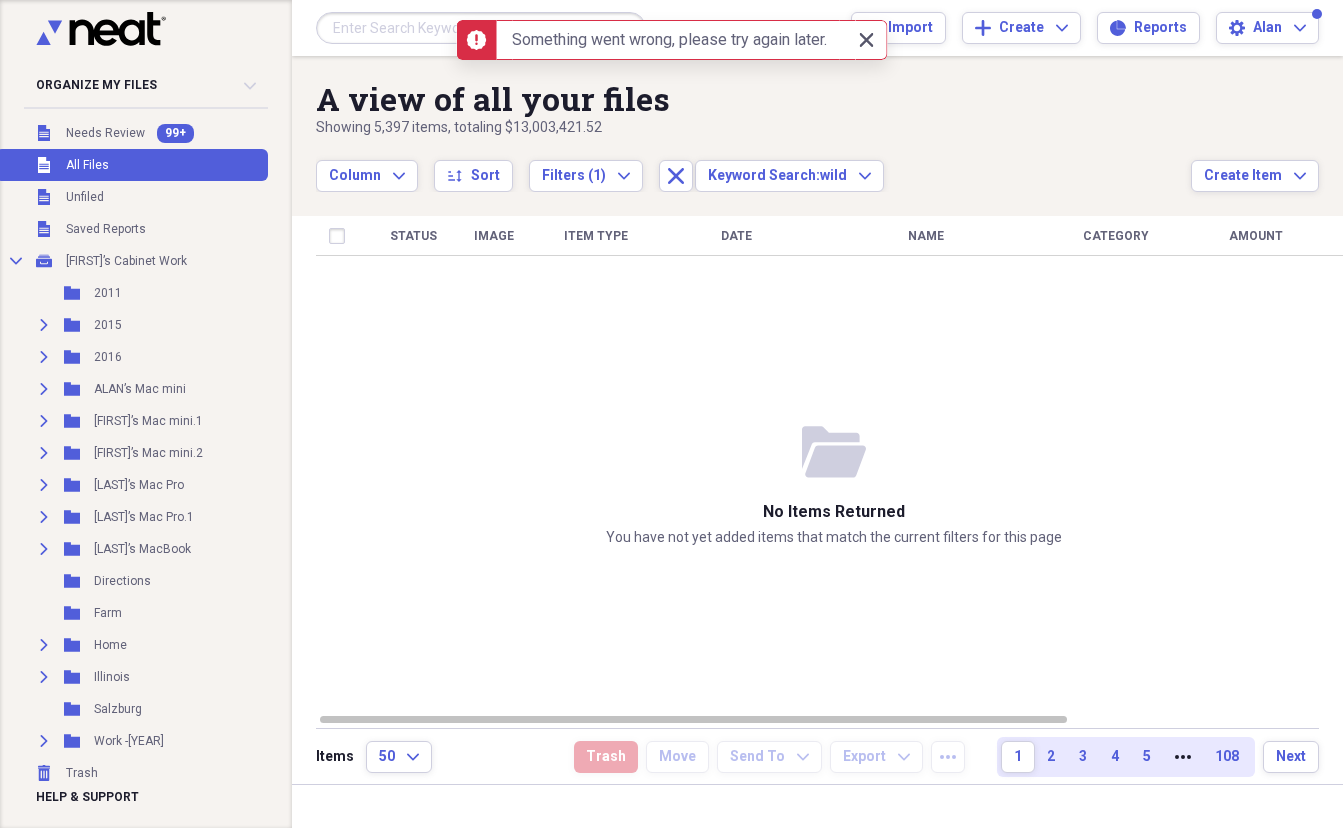 click on "Close" 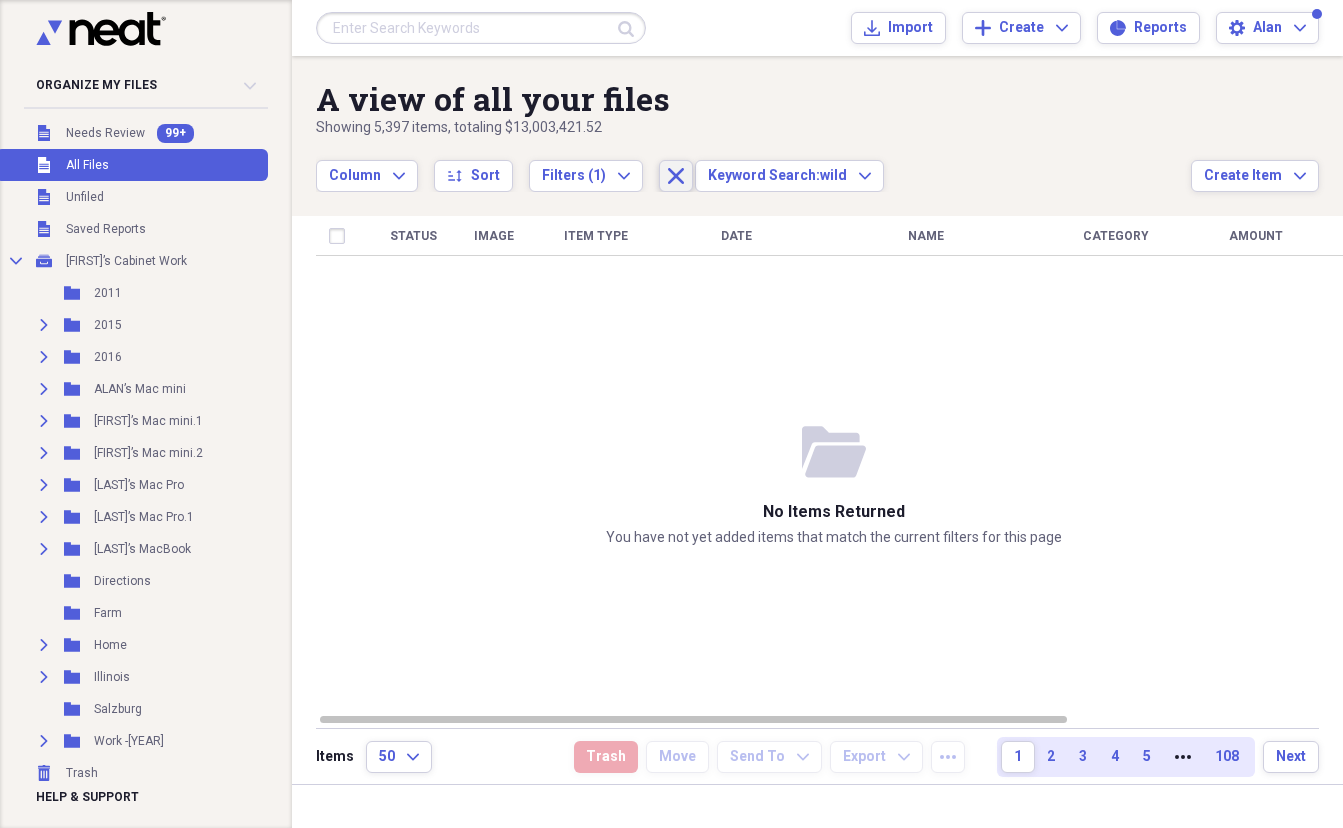 click on "Close" 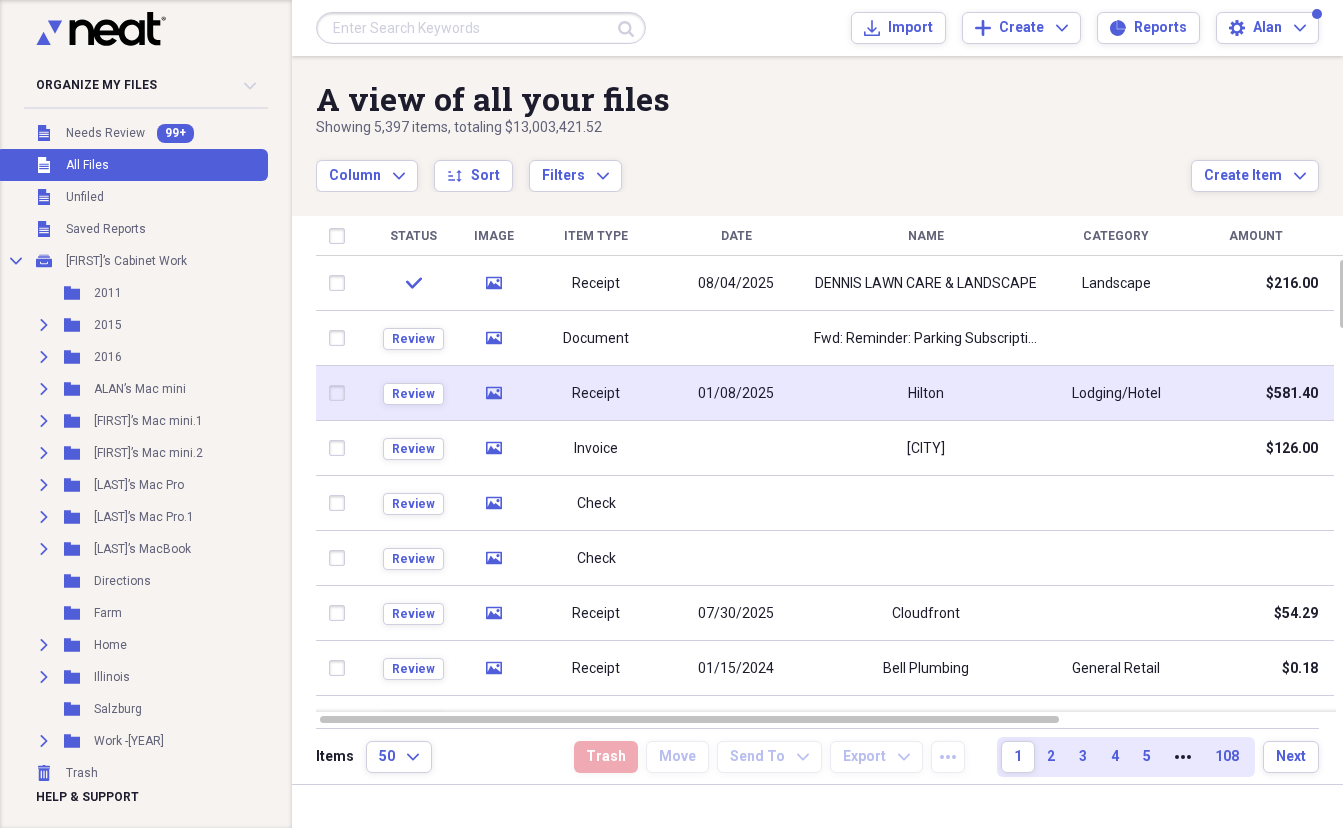 click 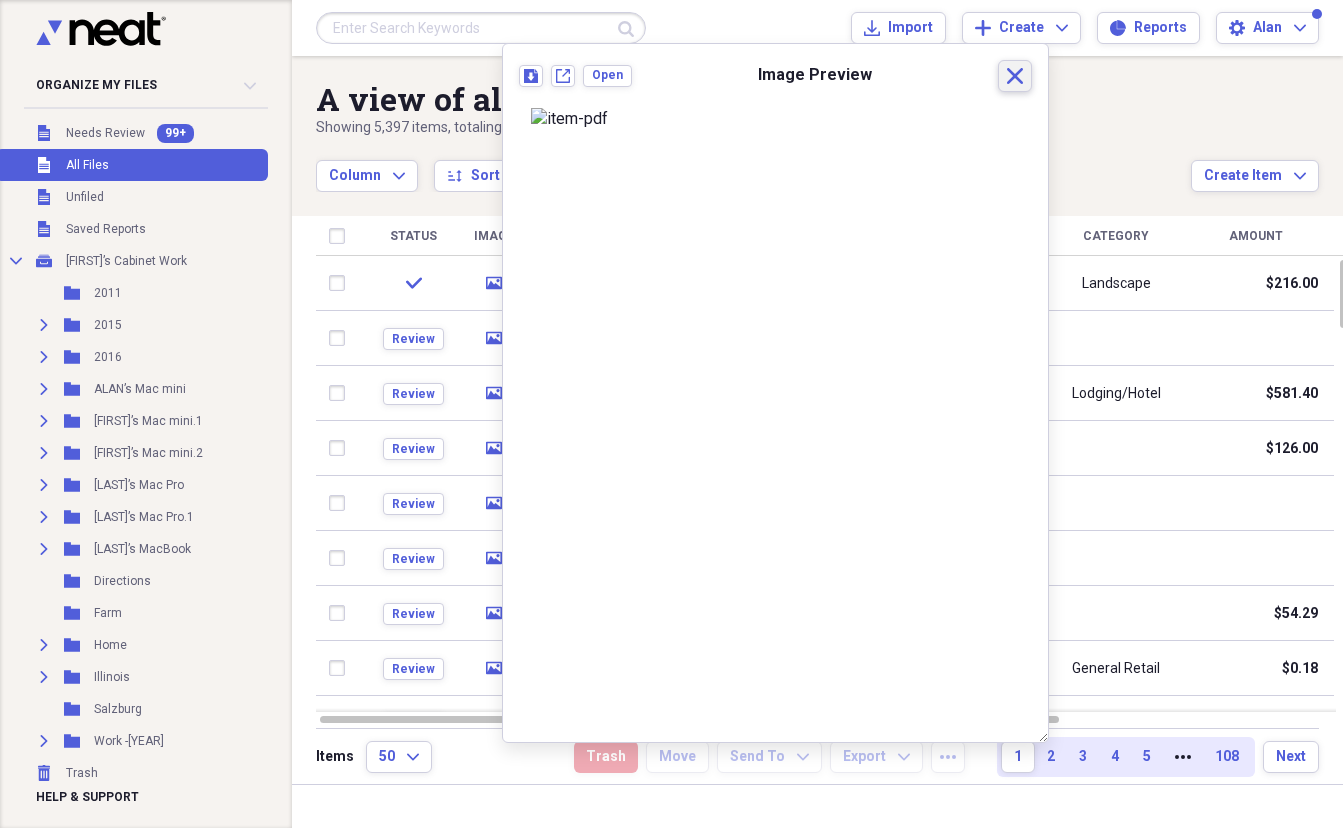 click on "Close" 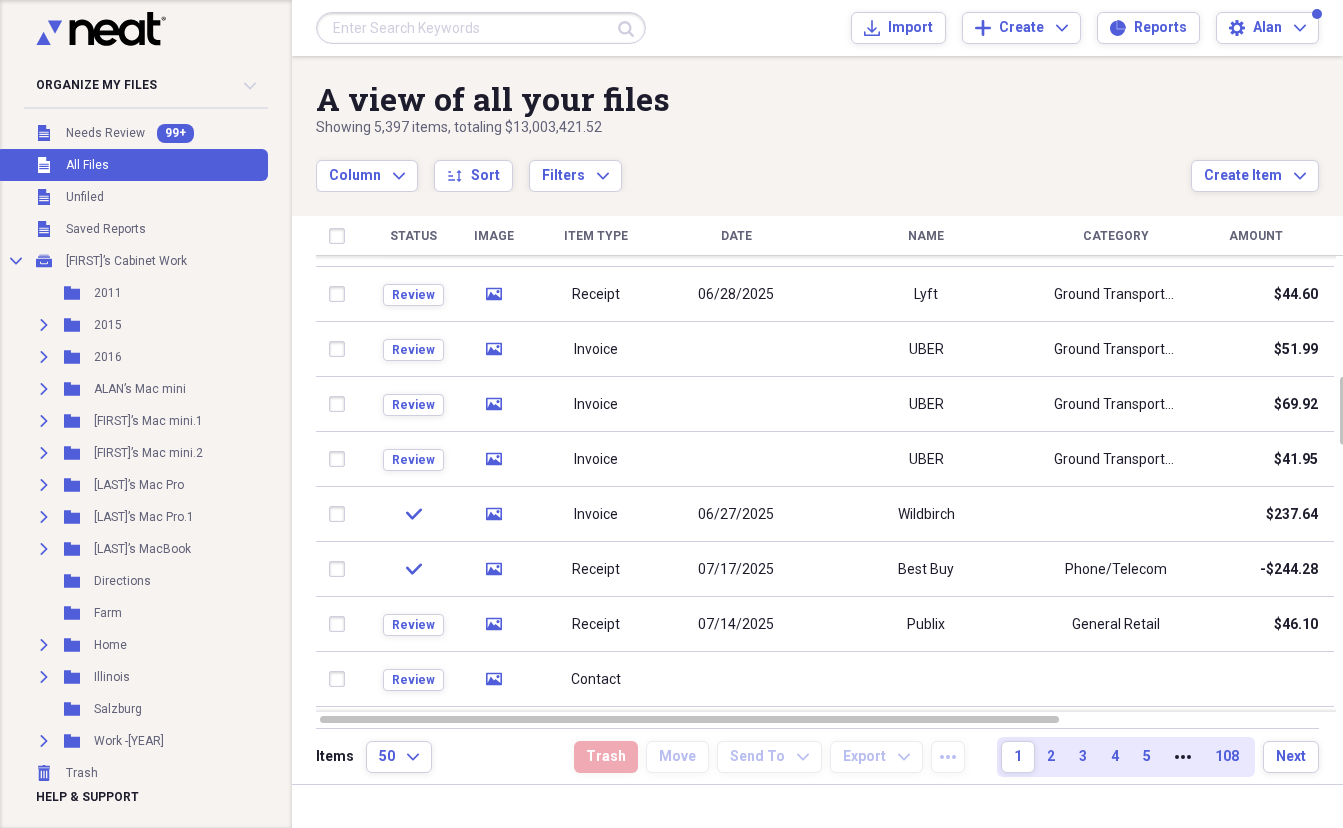 click at bounding box center (481, 28) 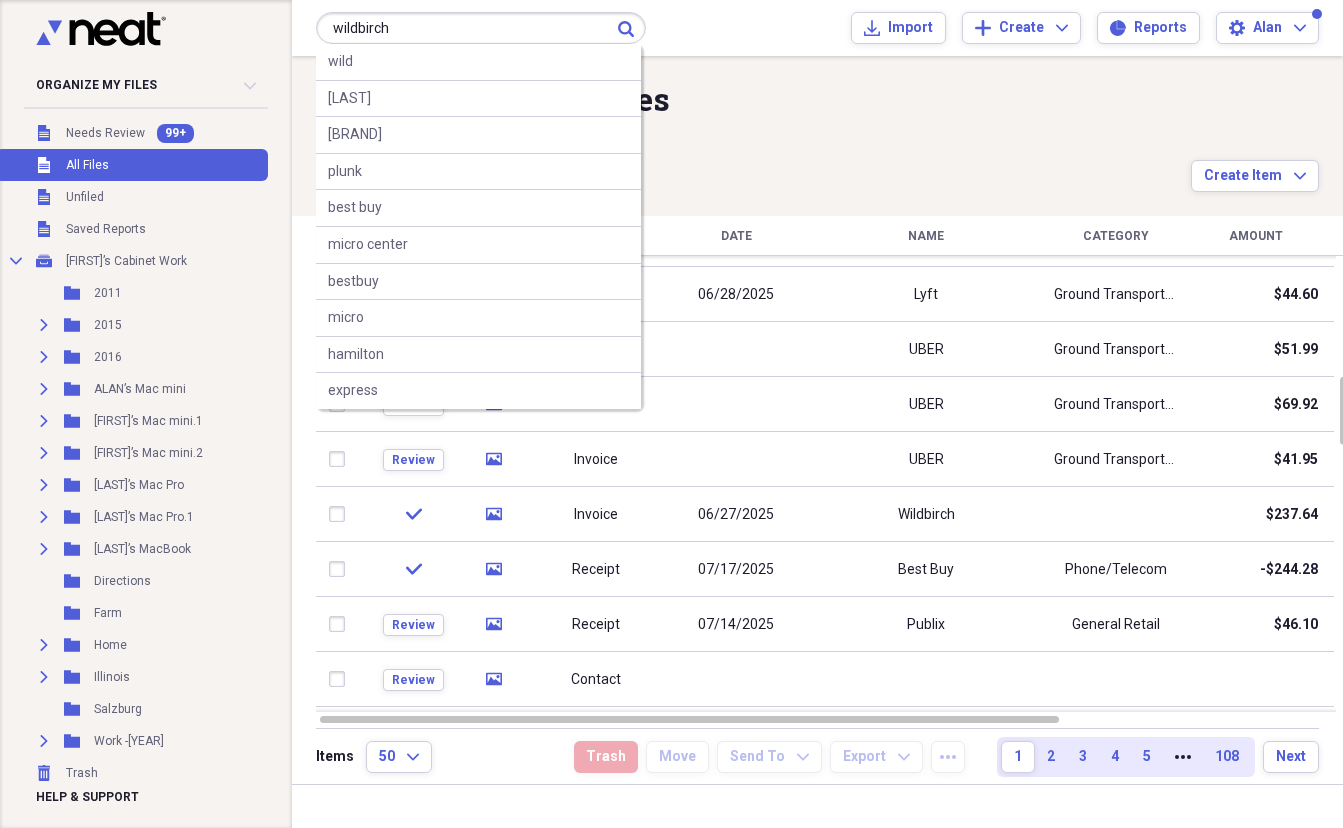 type on "wildbirch" 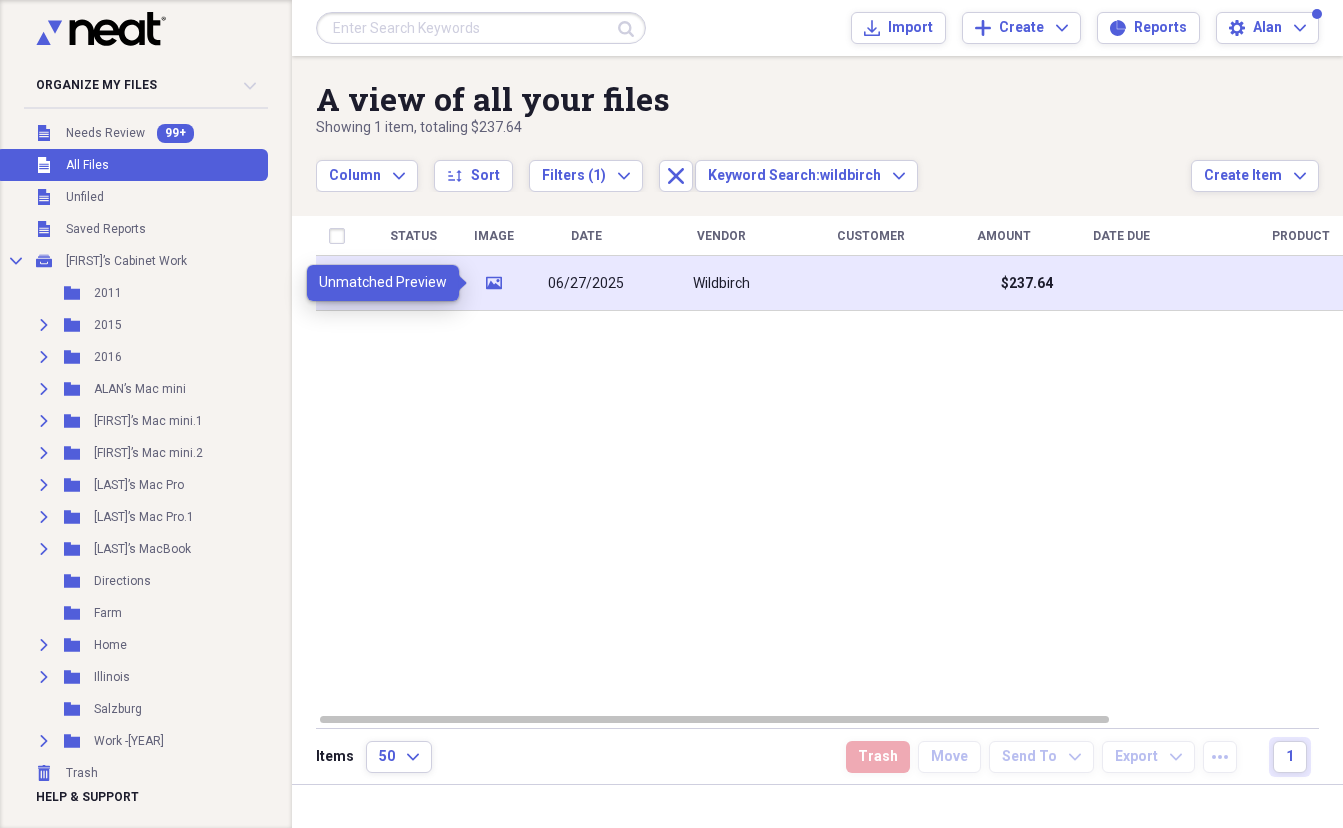 click 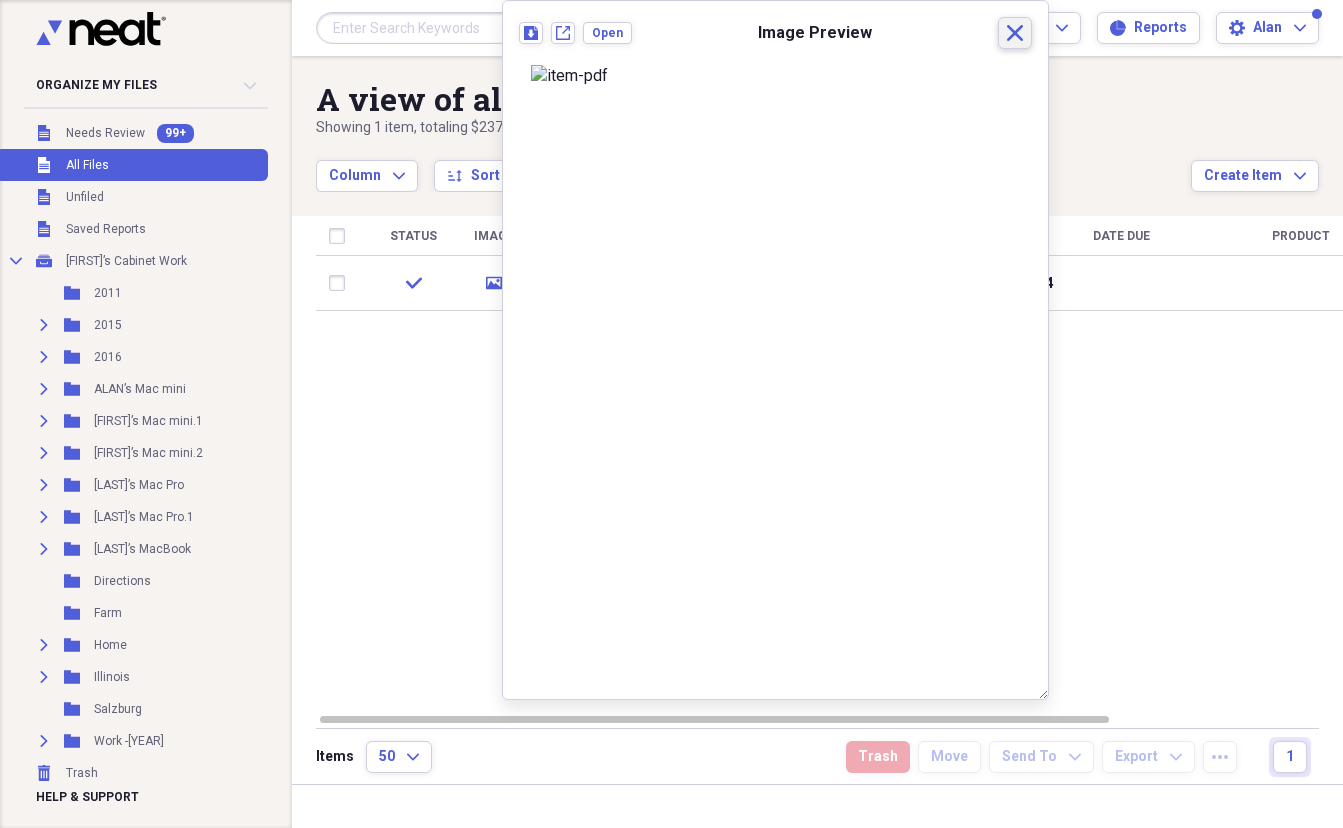 click on "Close" 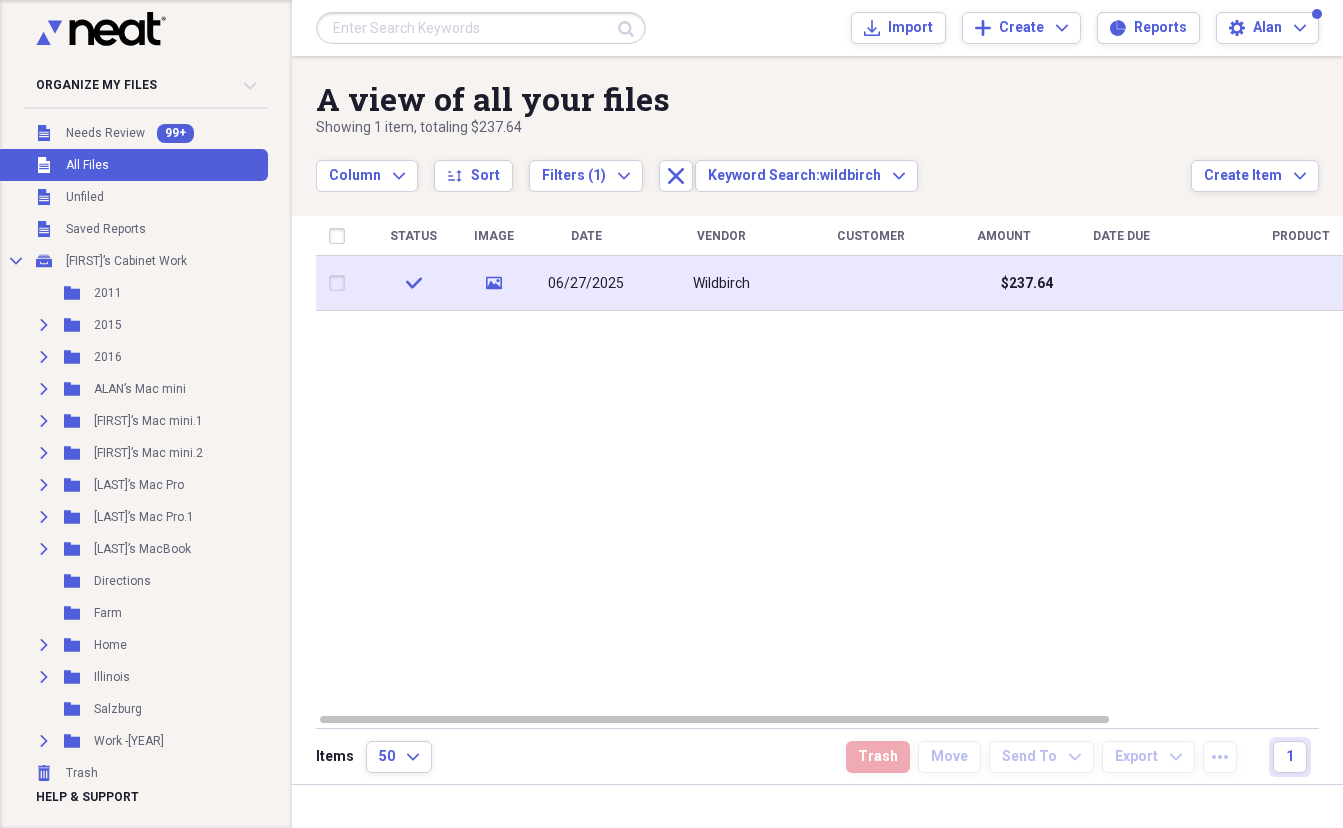 click on "06/27/2025" at bounding box center [586, 283] 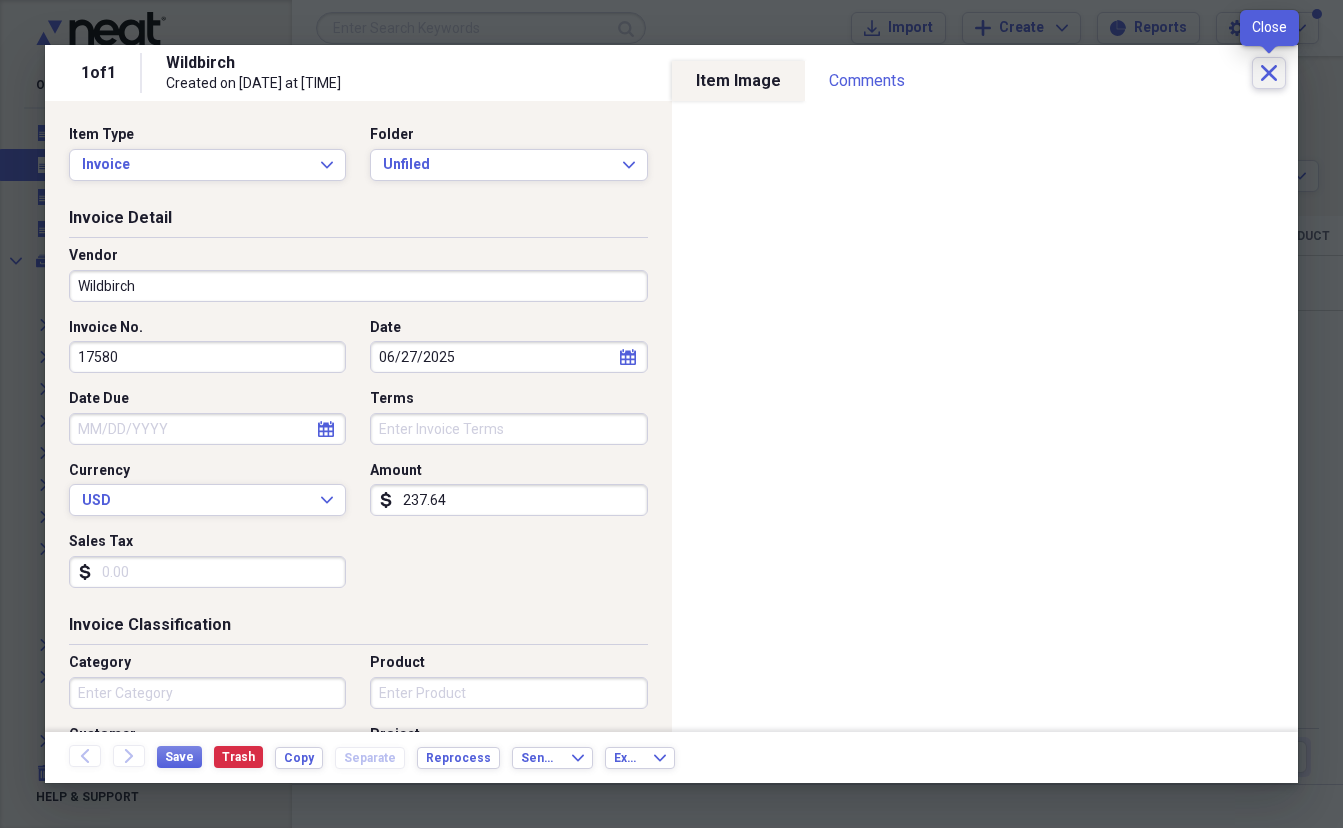 click on "Close" at bounding box center (1269, 73) 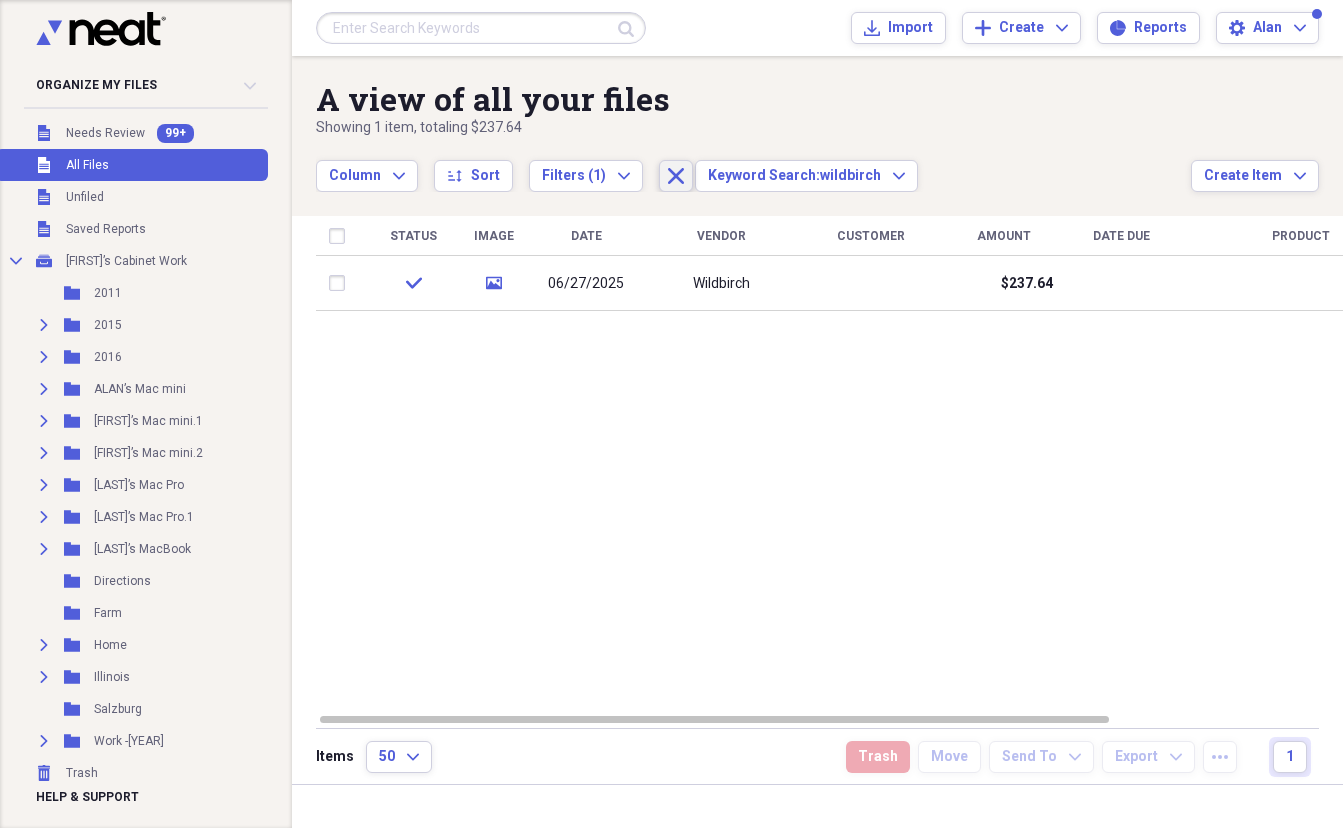 click 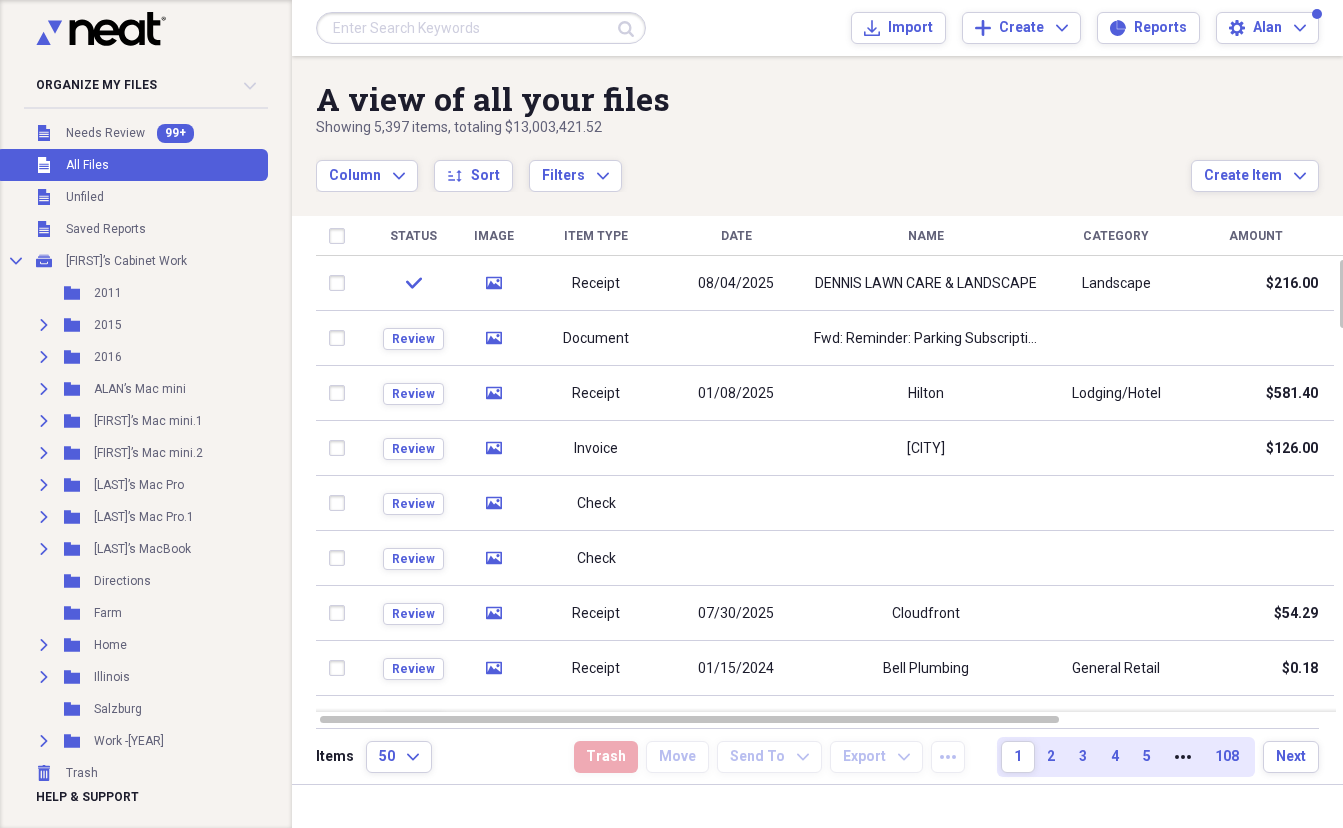 click at bounding box center (481, 28) 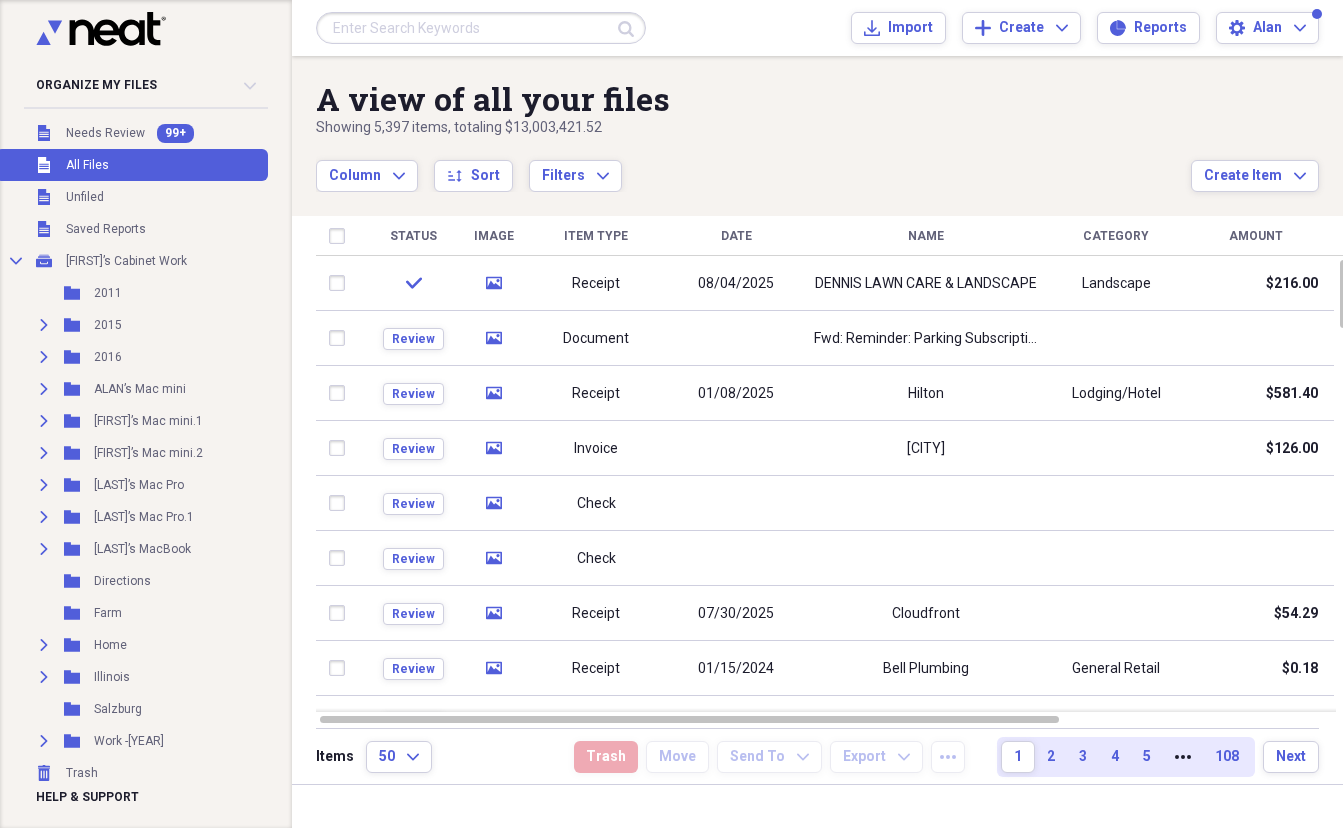 click on "Submit wildbirch wild dennis logit plunk best buy micro center bestbuy micro [PERSON] Import Import Add Create Expand Reports Reports Settings [FIRST] Expand" at bounding box center [817, 28] 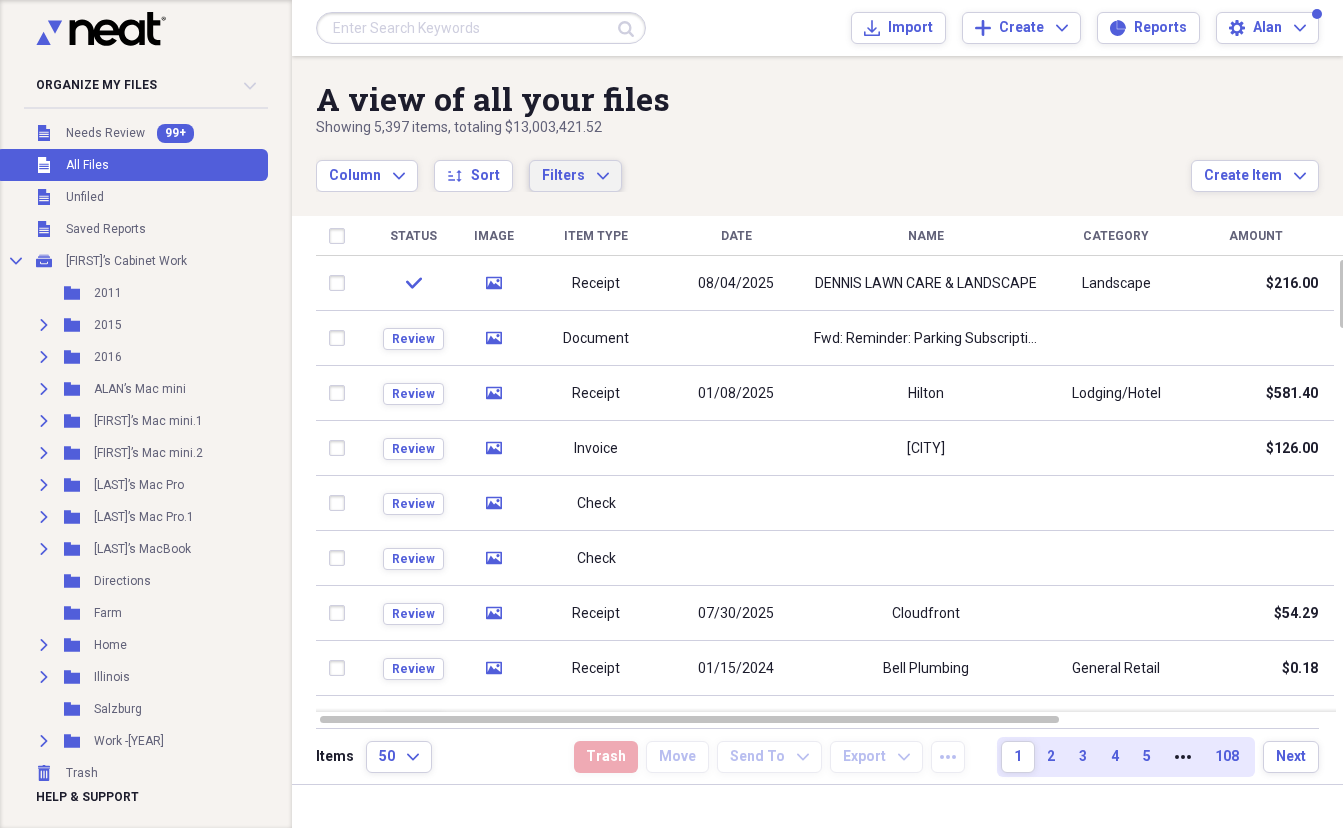 click on "Filters  Expand" at bounding box center (575, 176) 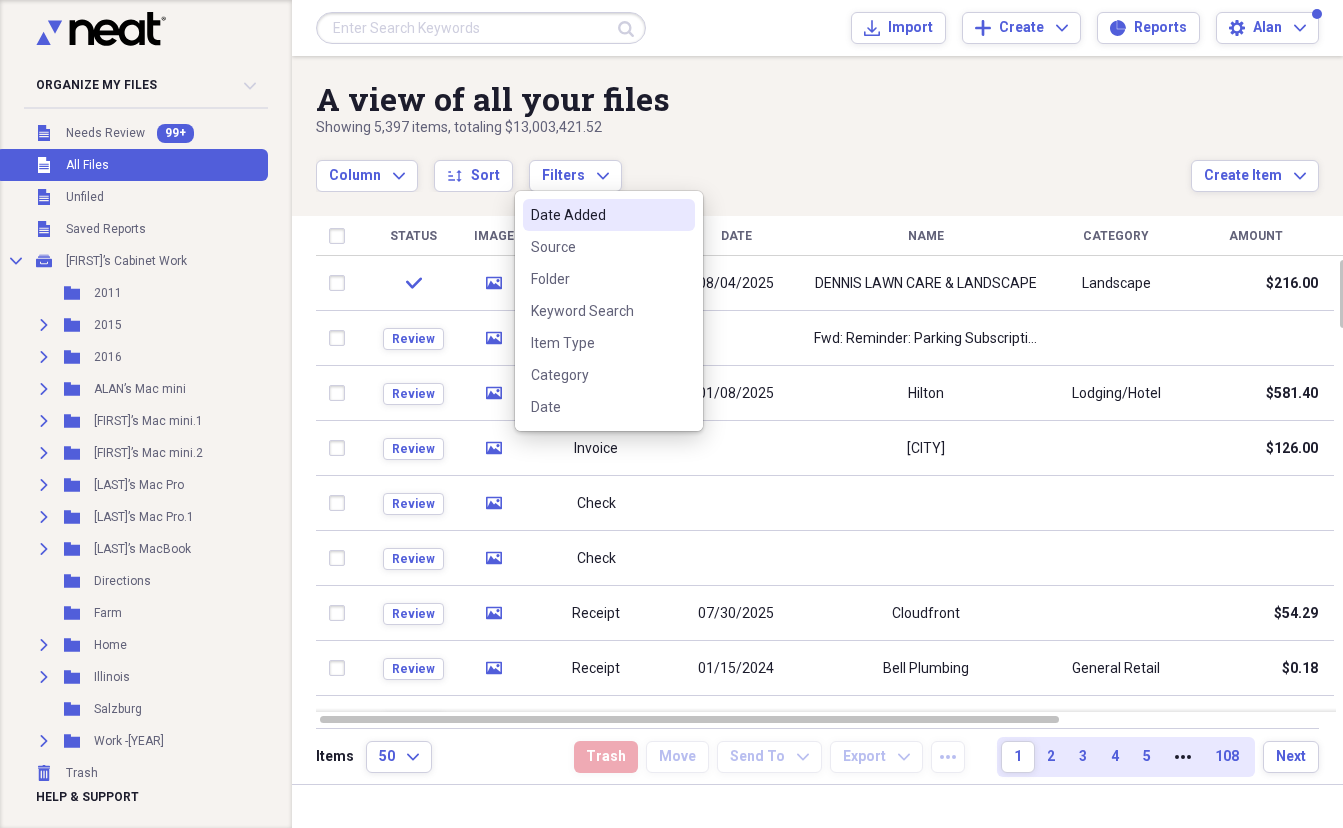 click on "Column Expand sort Sort Filters  Expand" at bounding box center [753, 165] 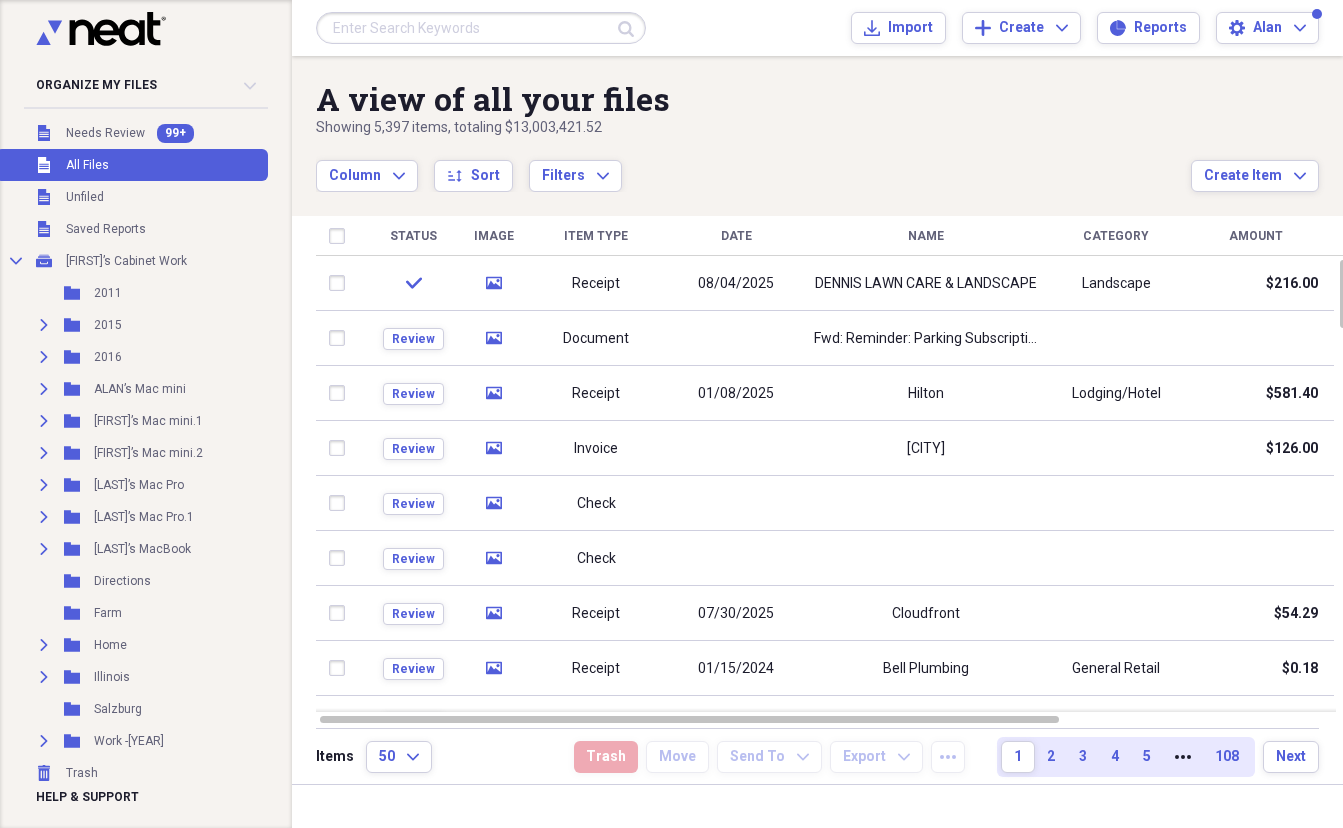 click at bounding box center (481, 28) 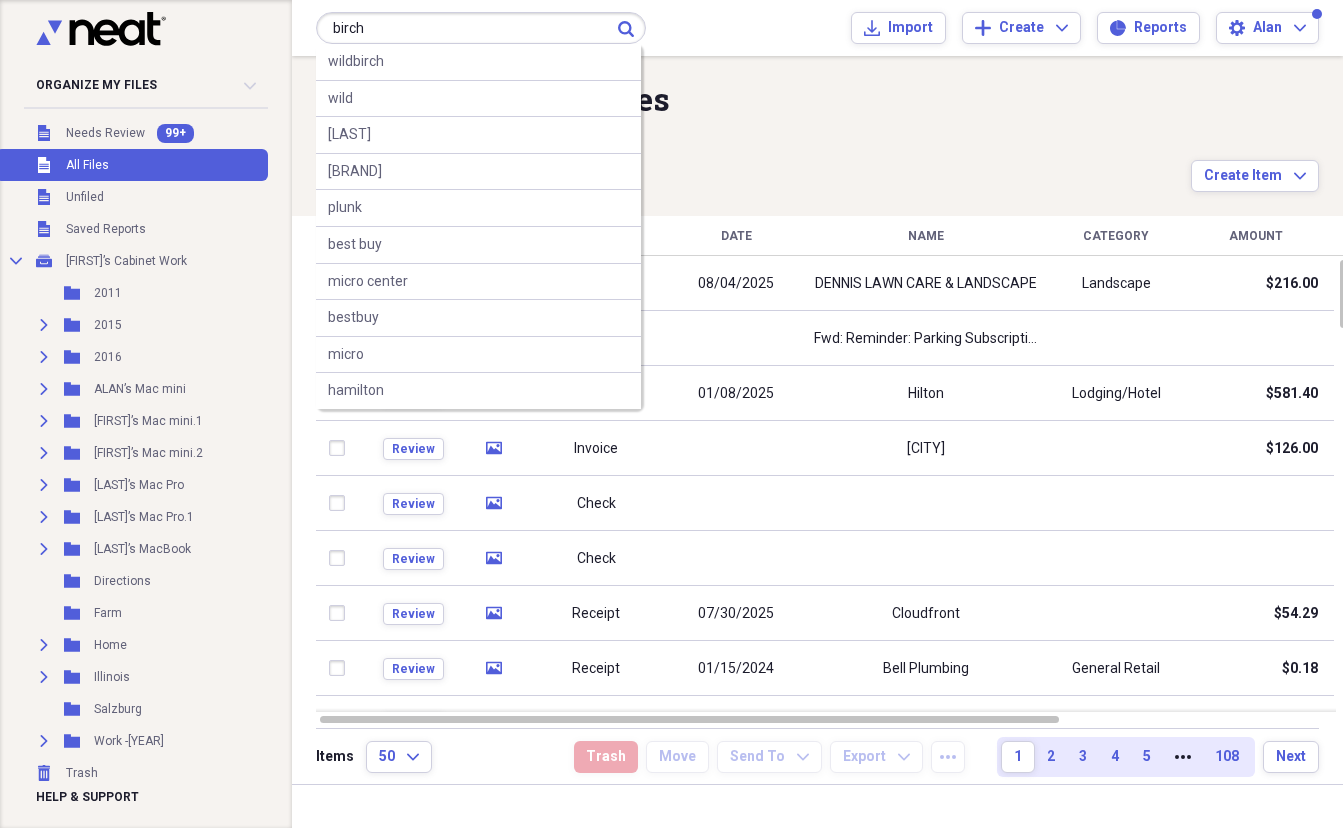 type on "birch" 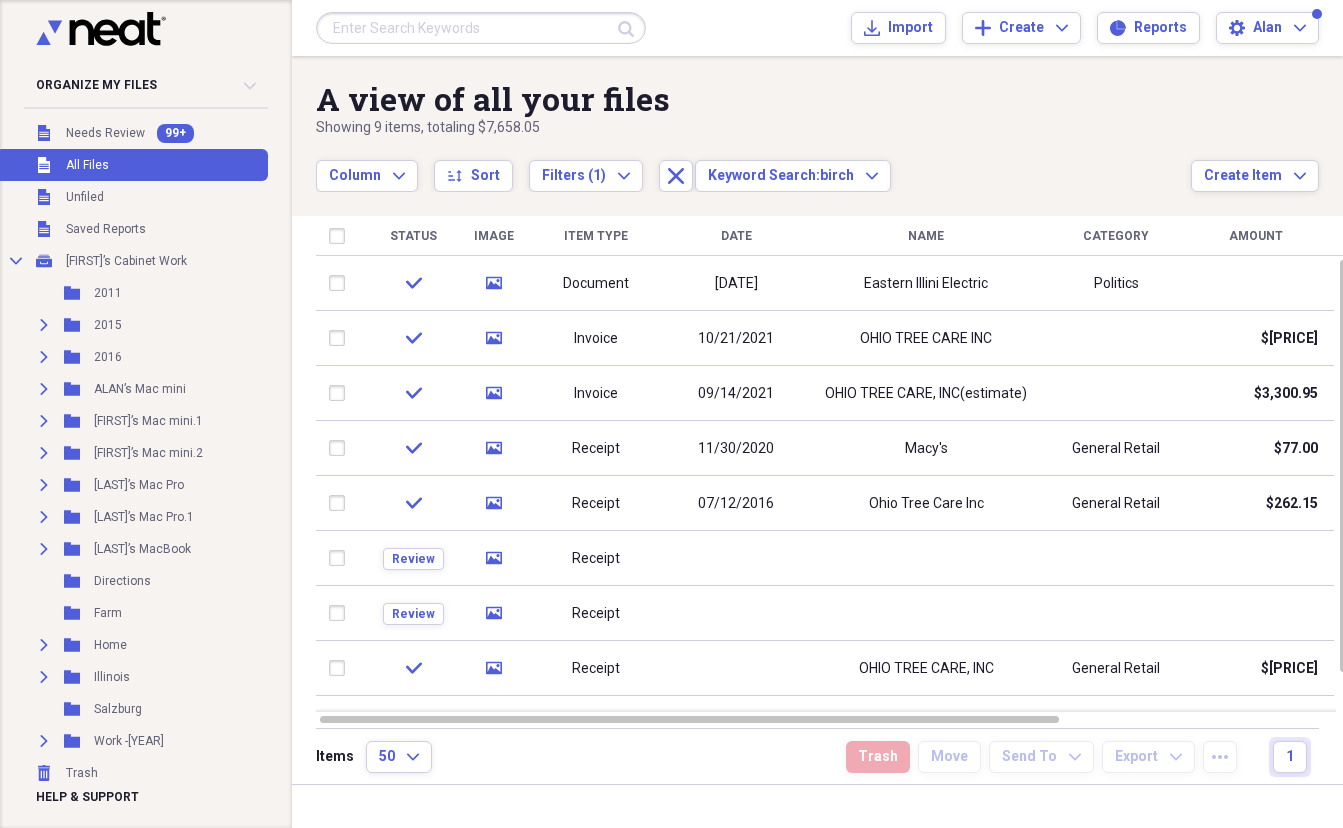 click at bounding box center (481, 28) 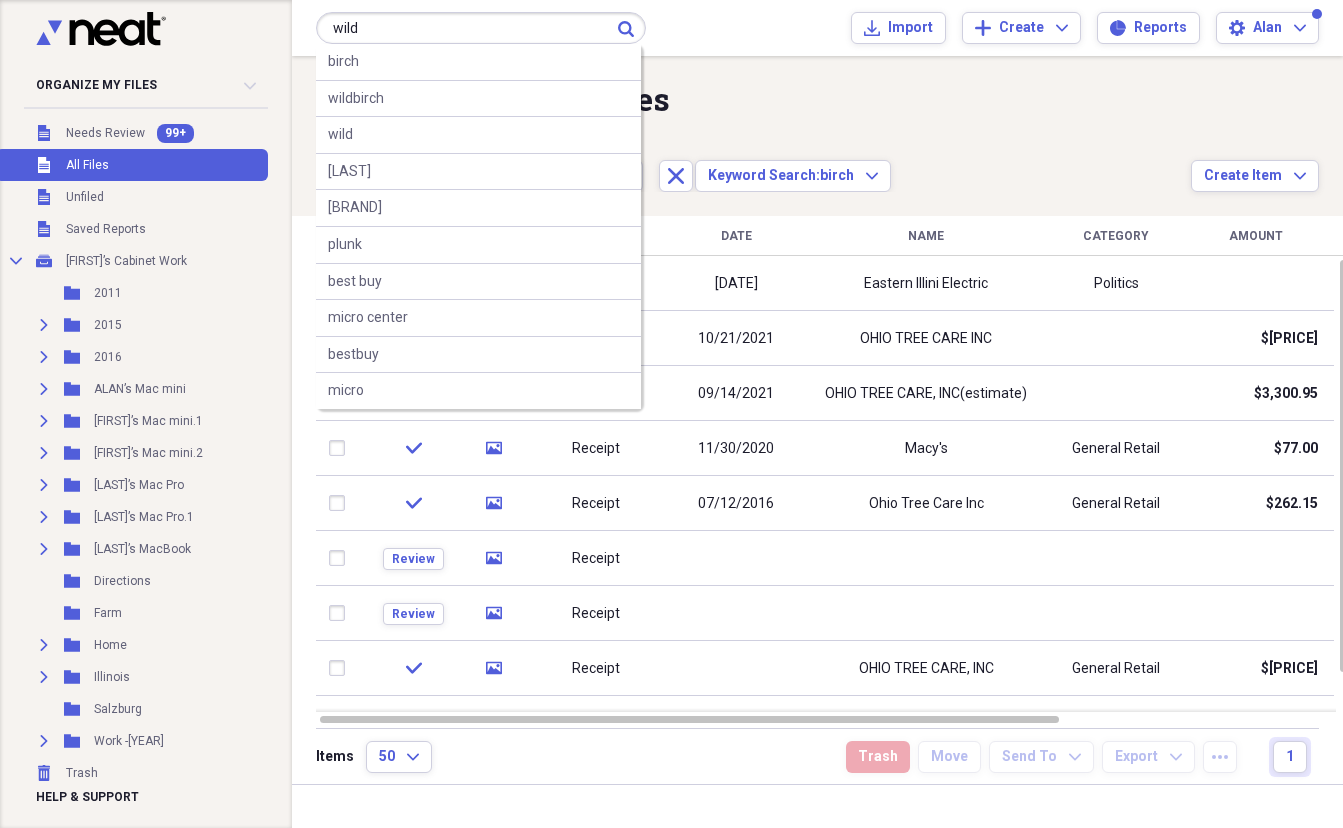 type on "wild" 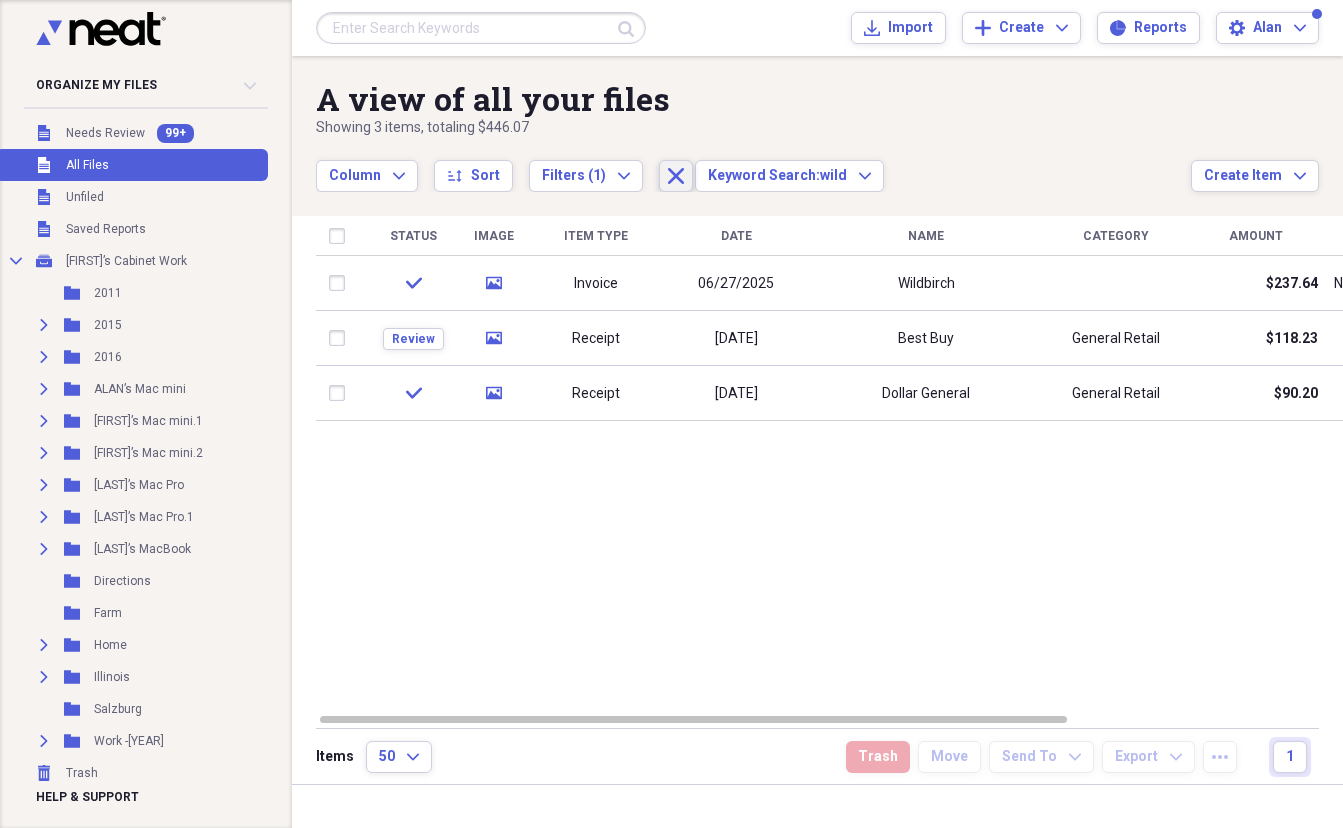 click 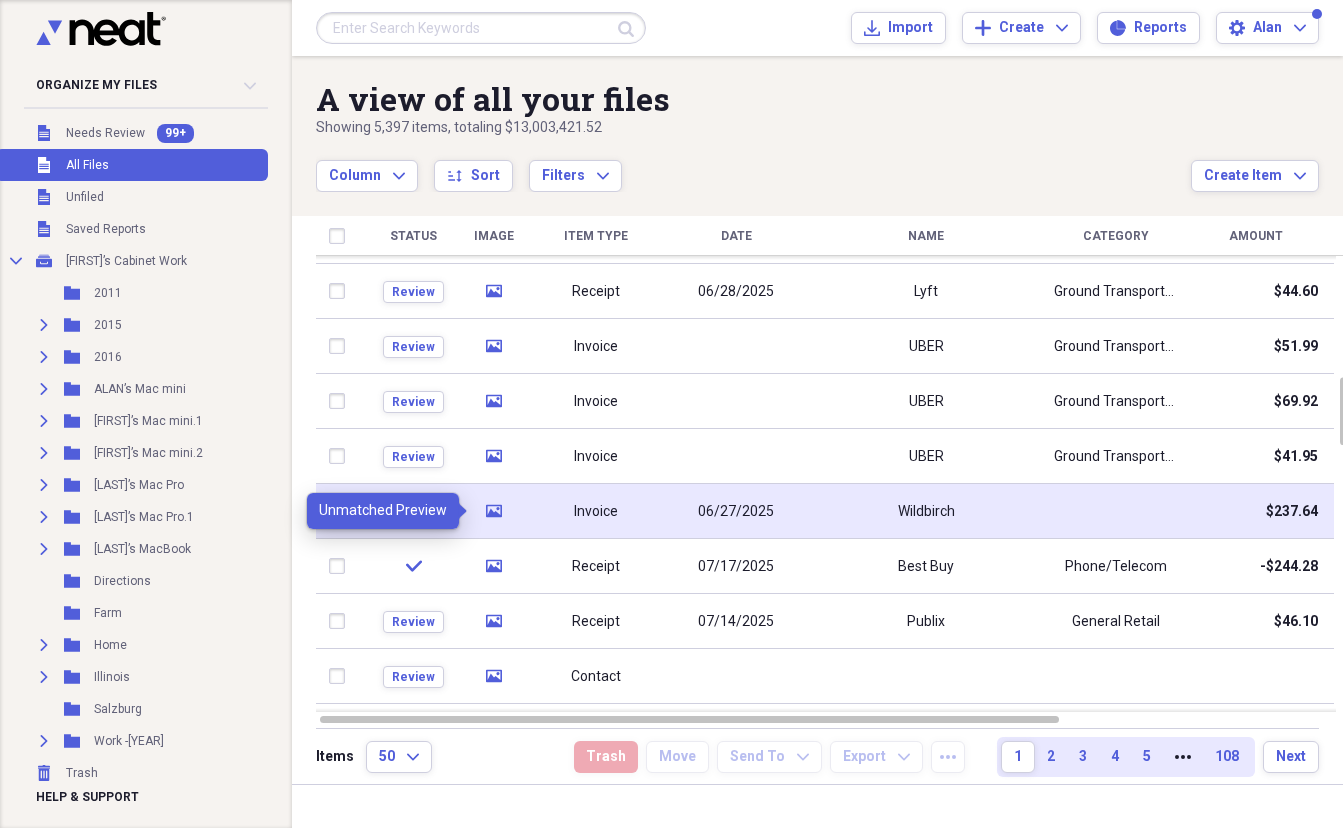 click on "media" 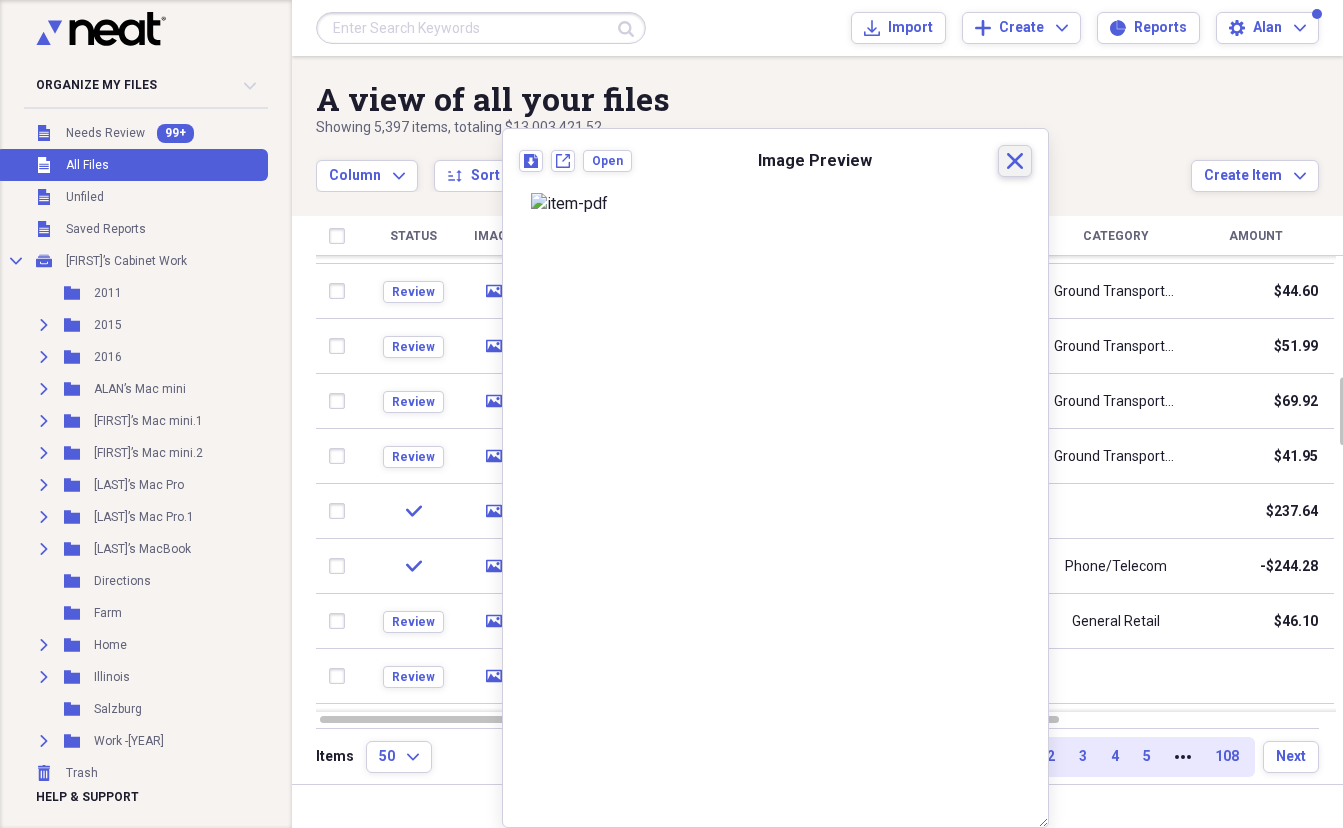 click 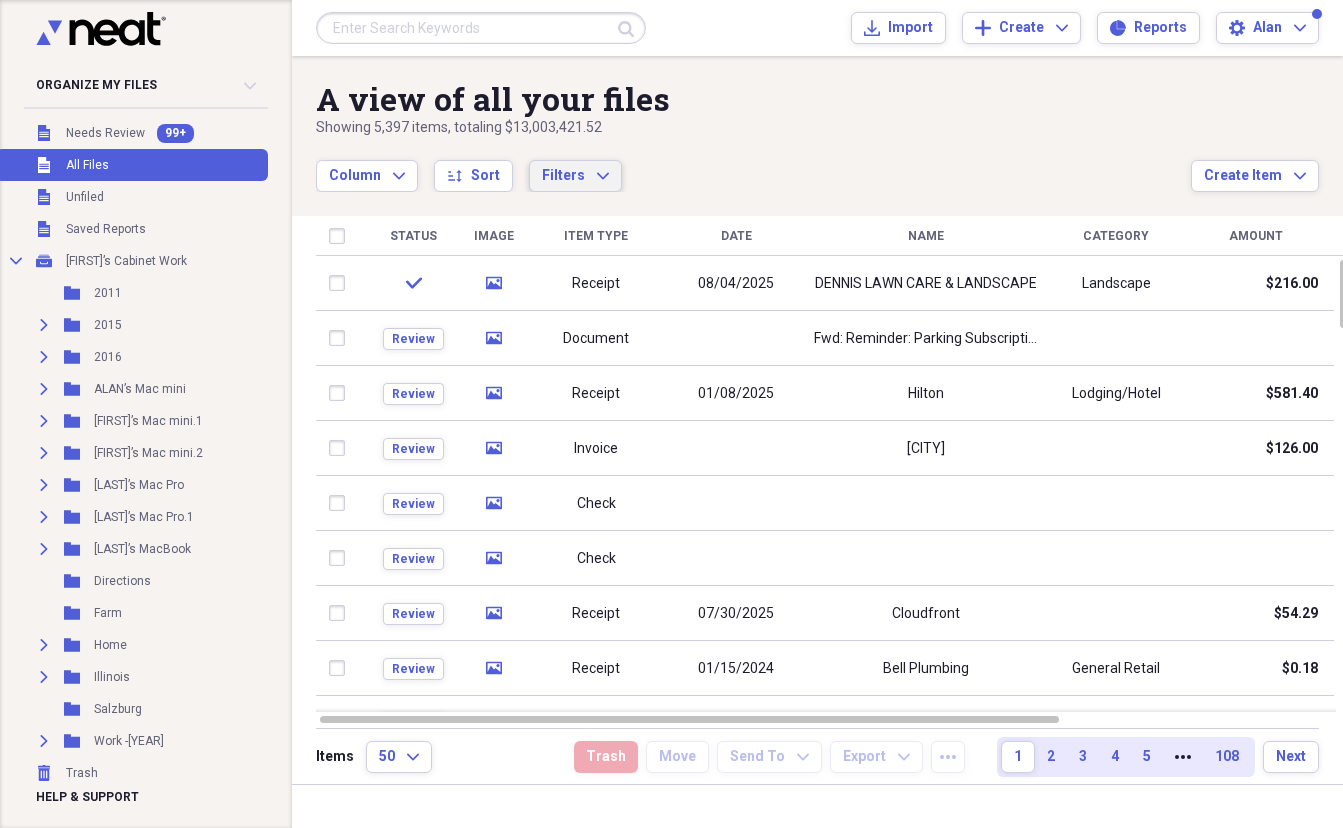 click on "Expand" 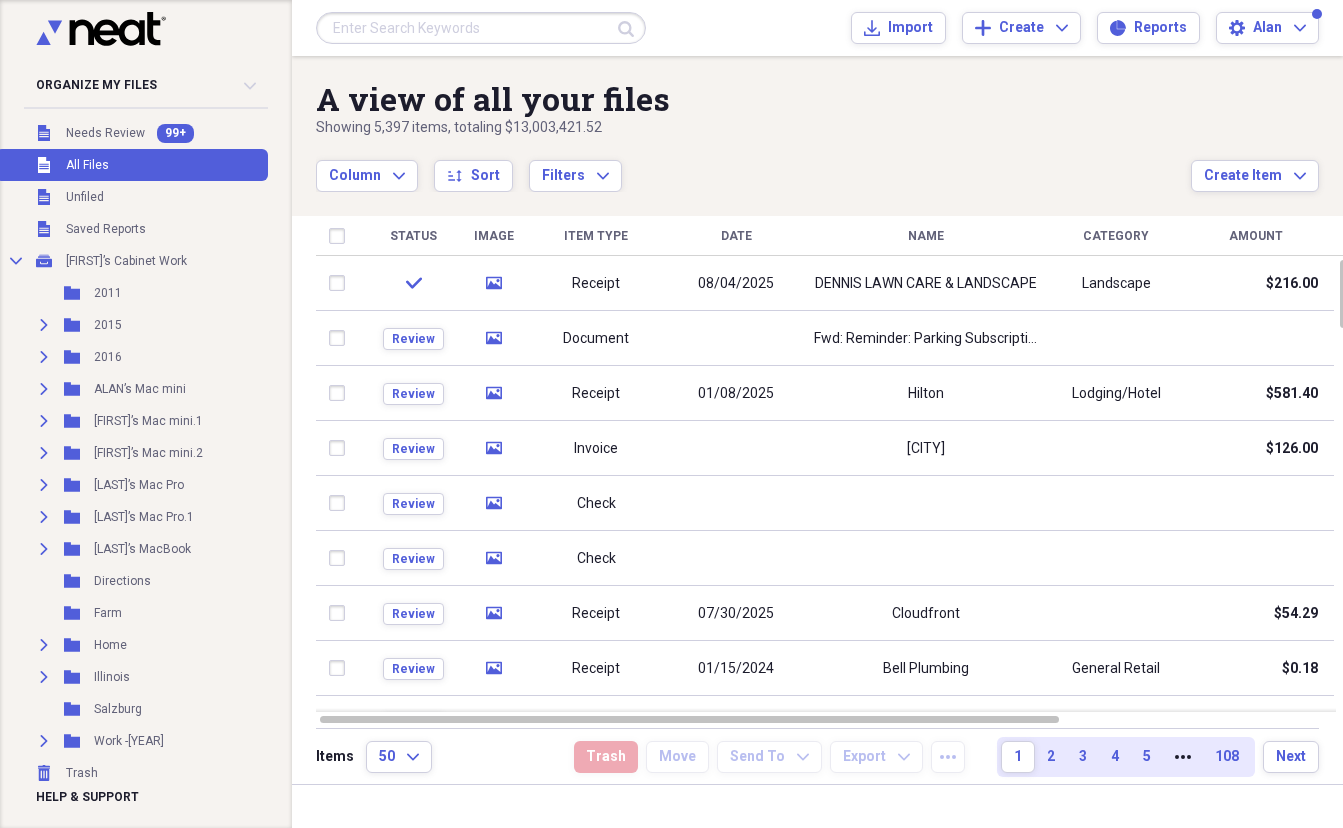 click on "Column Expand sort Sort Filters  Expand" at bounding box center [753, 165] 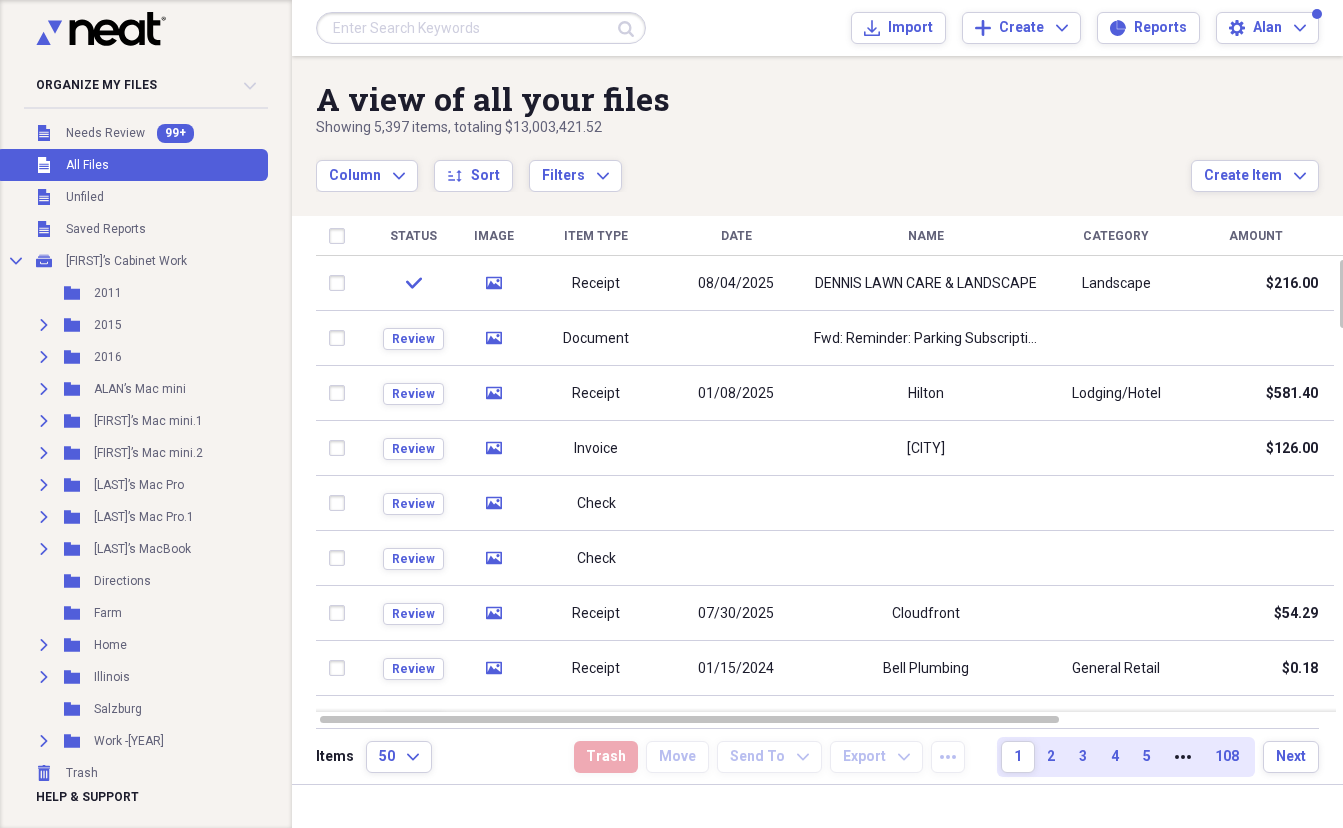 click at bounding box center [481, 28] 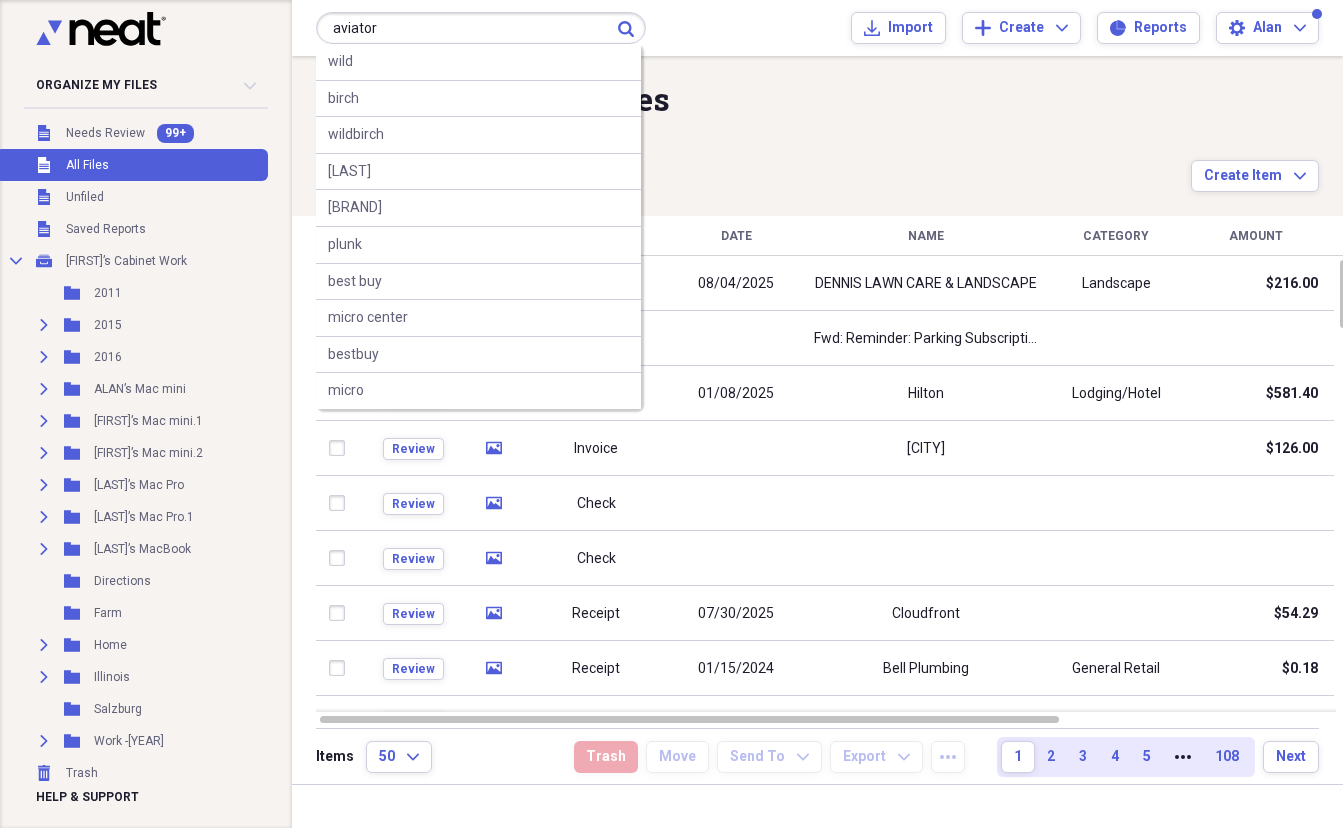 type on "aviator" 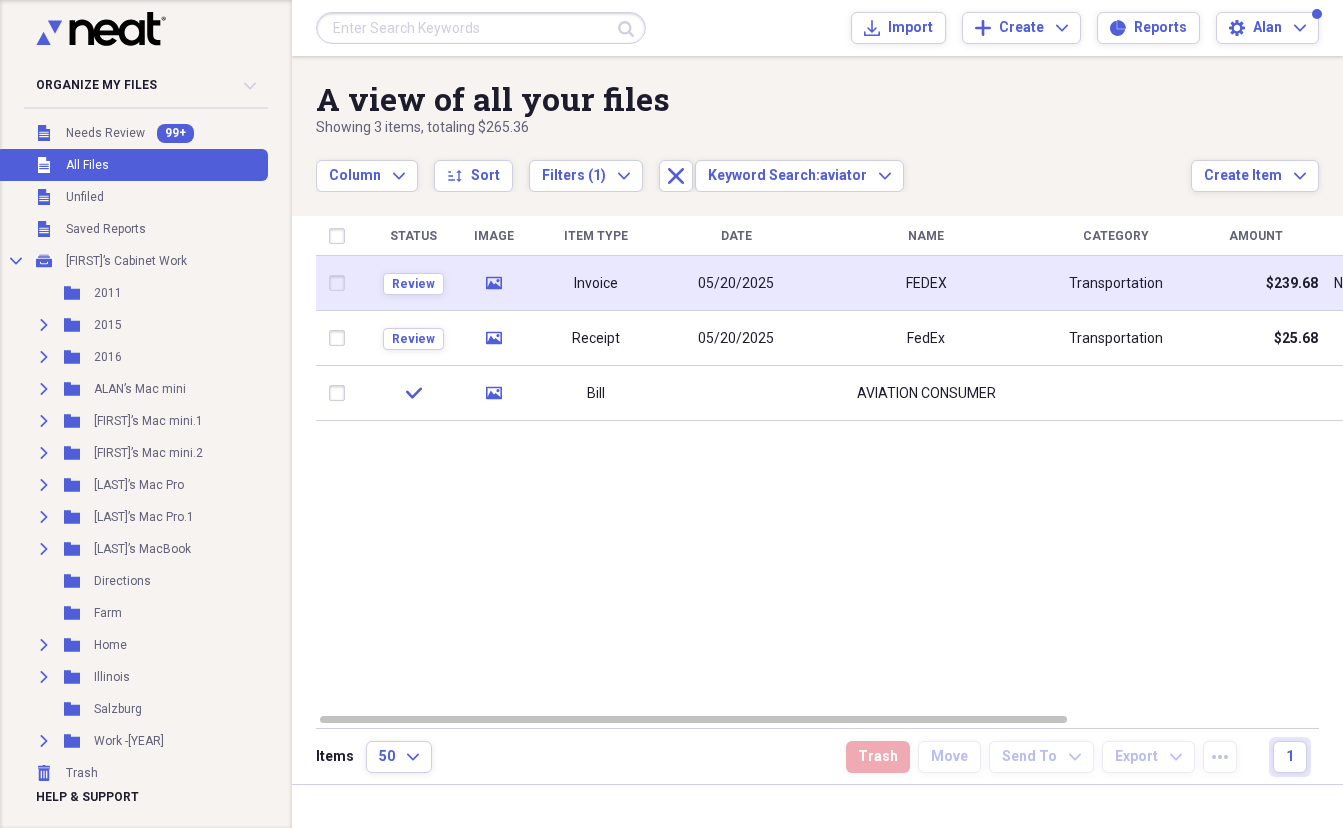 click on "media" 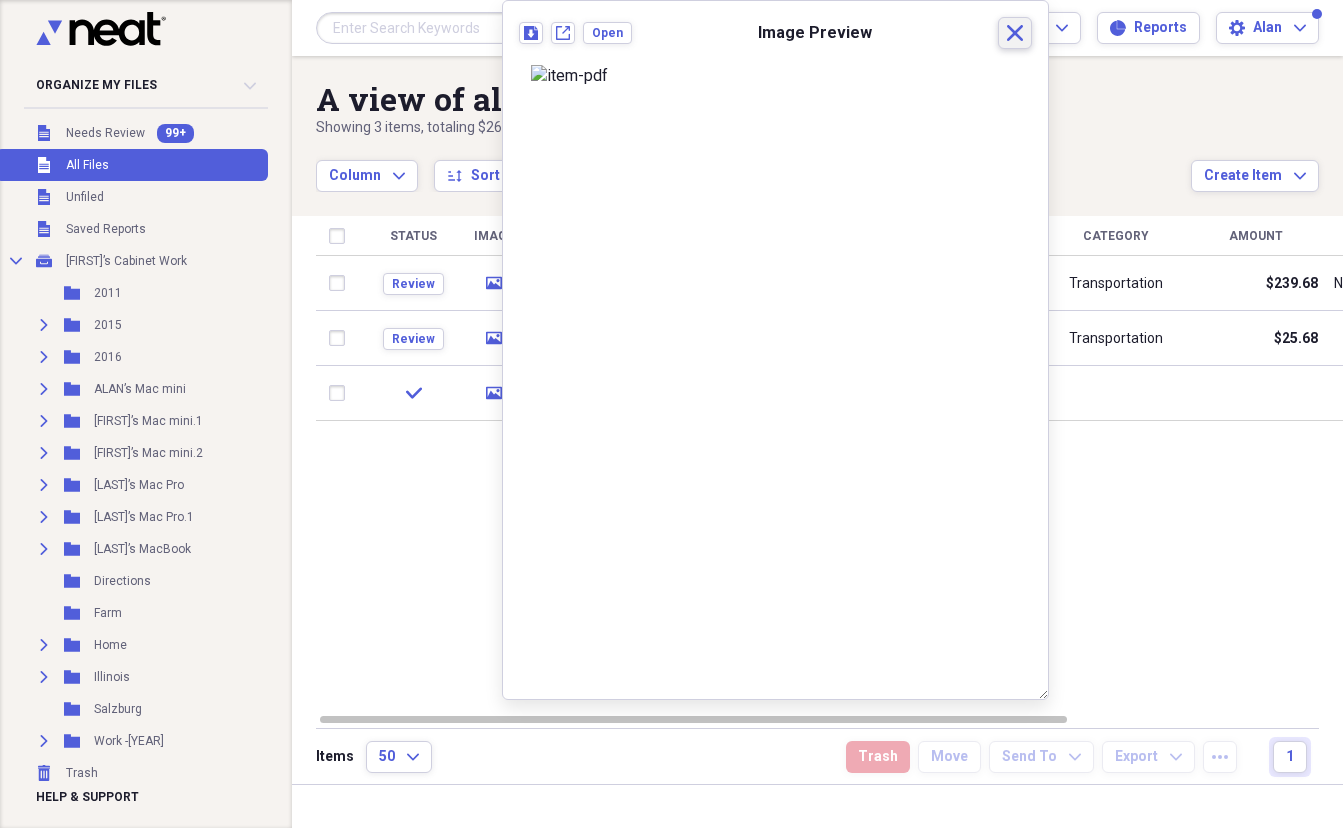click 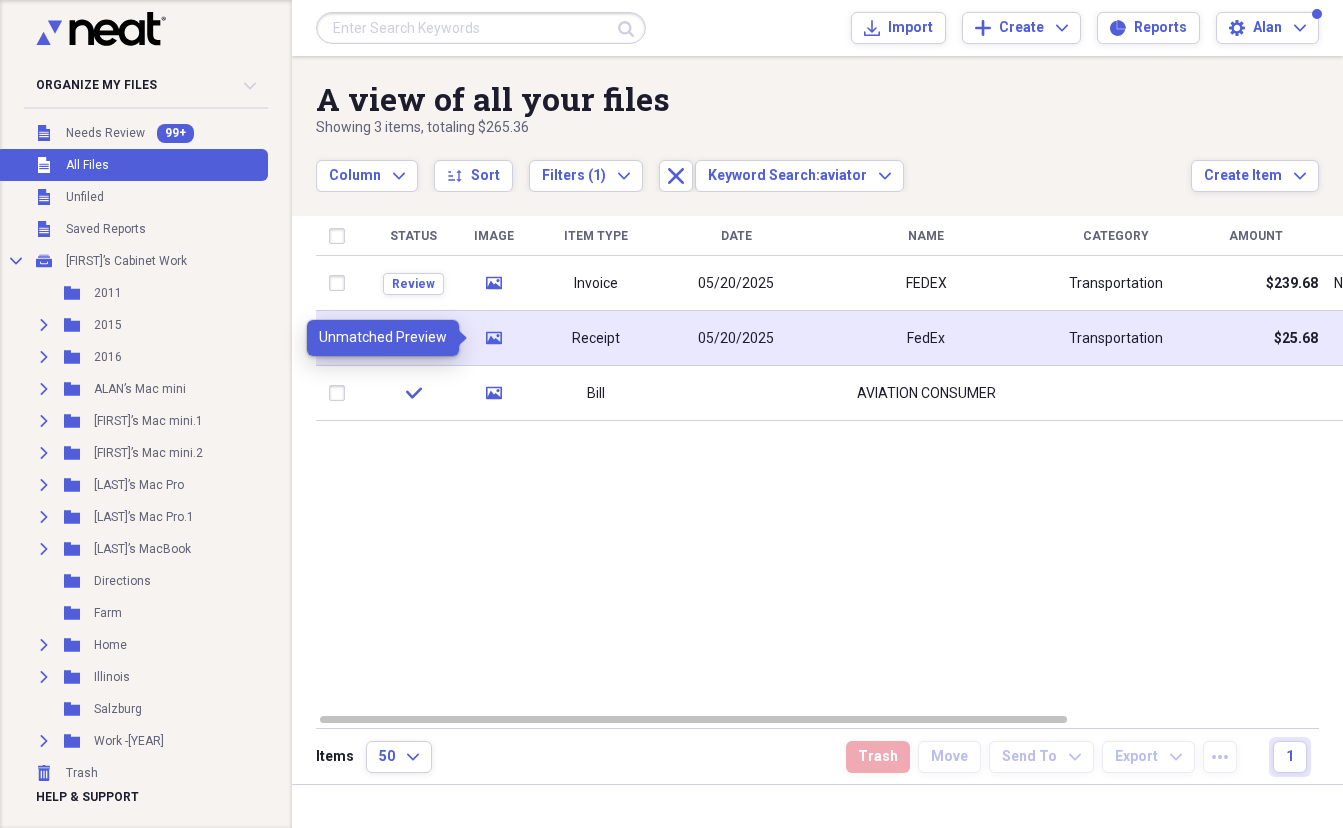 click on "media" 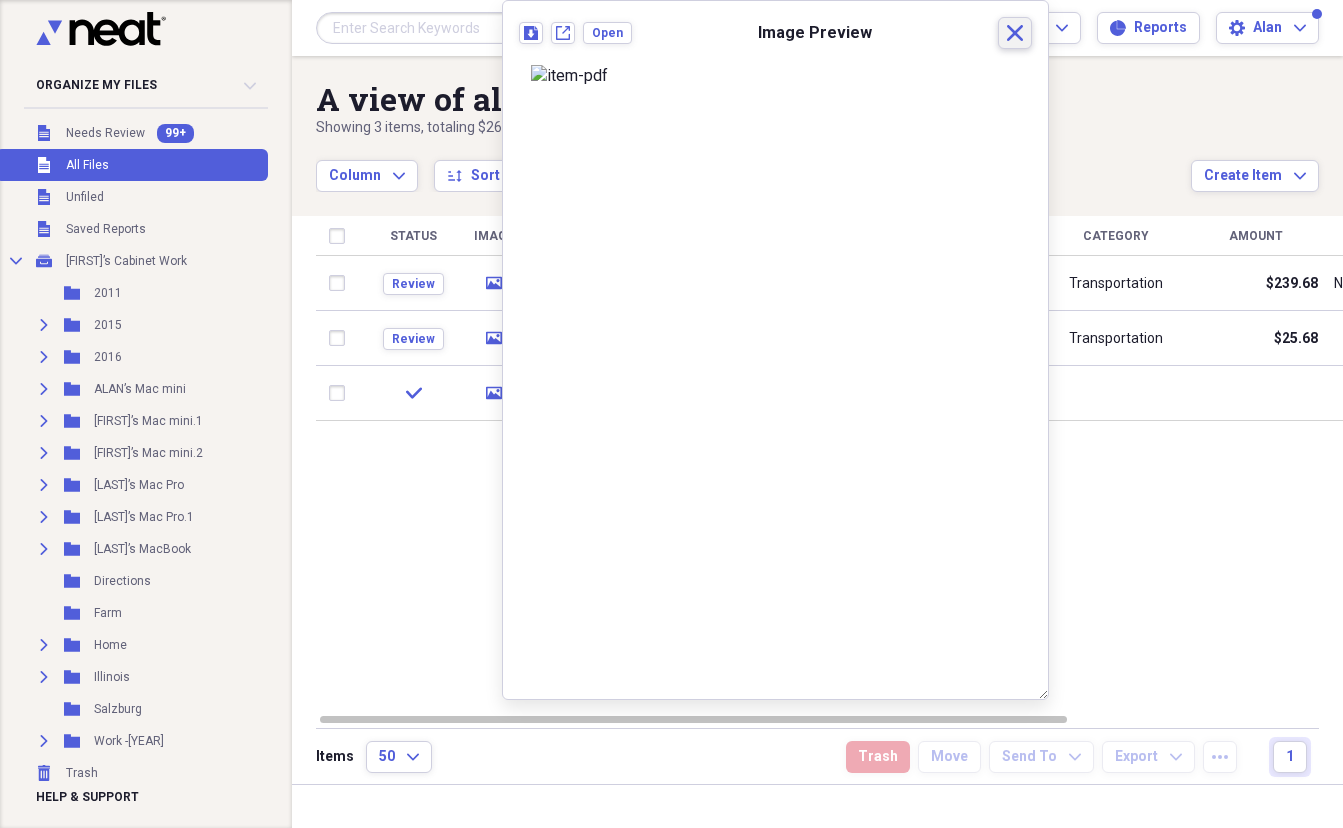 click 